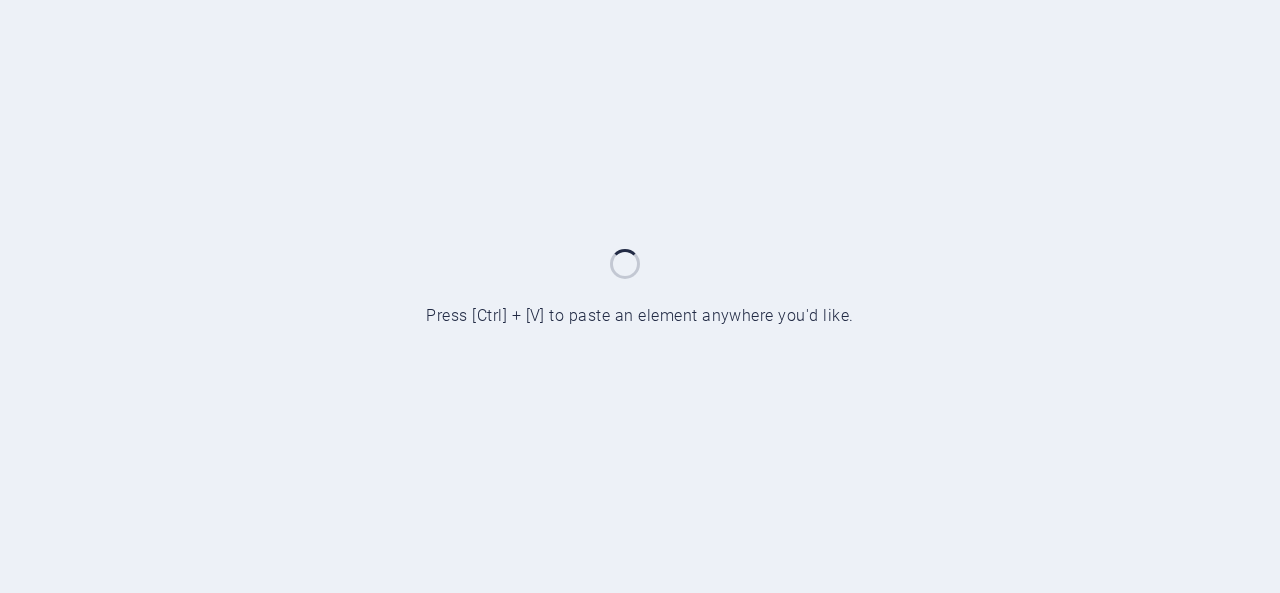 scroll, scrollTop: 0, scrollLeft: 0, axis: both 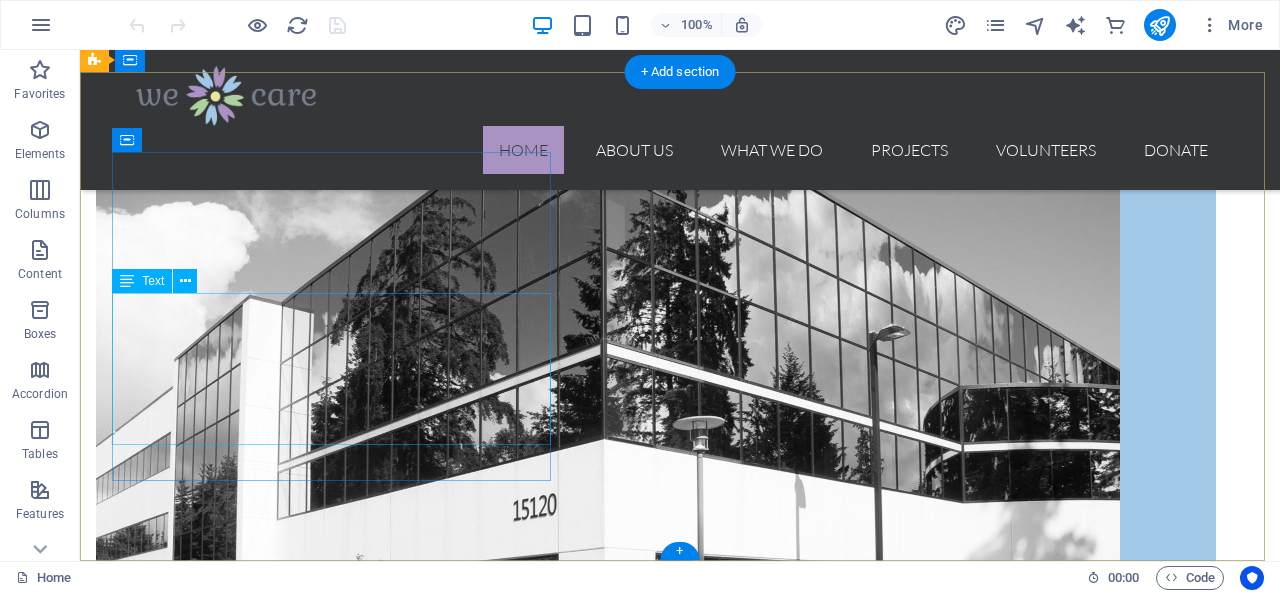 click on "12345" at bounding box center (207, 4428) 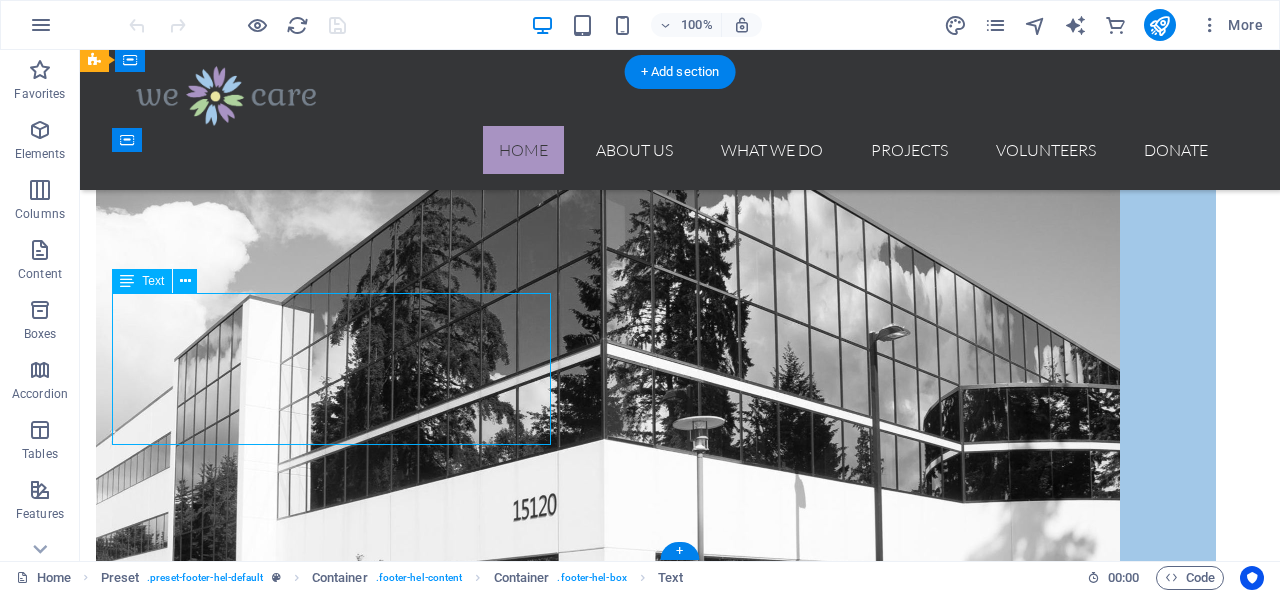 click on "12345" at bounding box center [207, 4428] 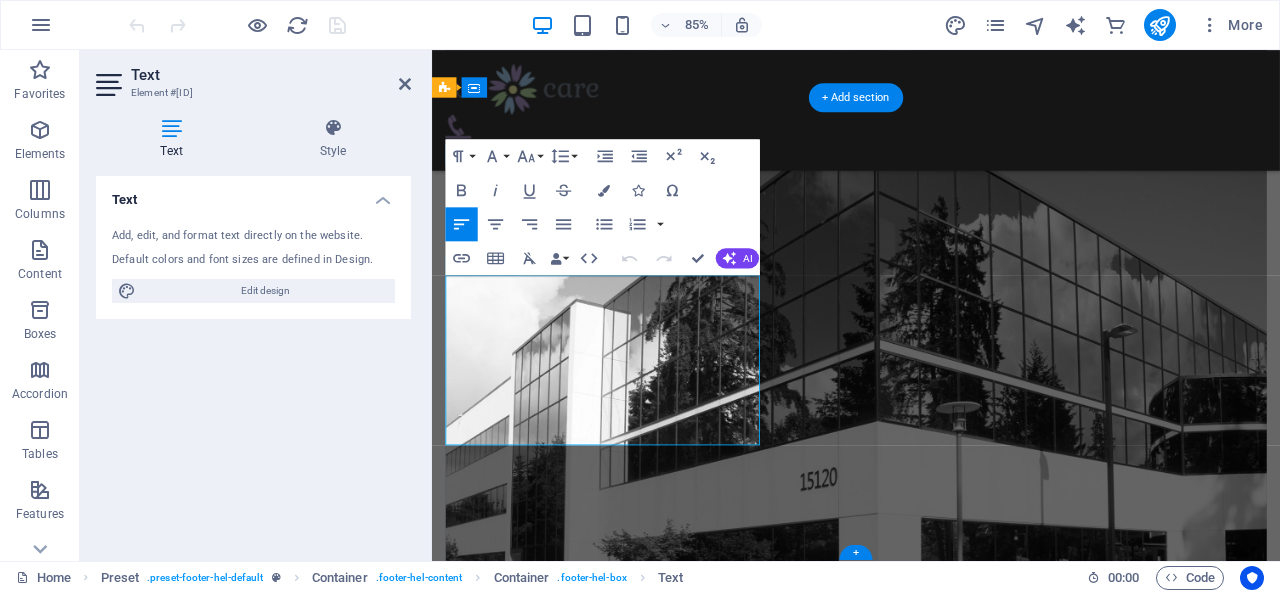 scroll, scrollTop: 2124, scrollLeft: 0, axis: vertical 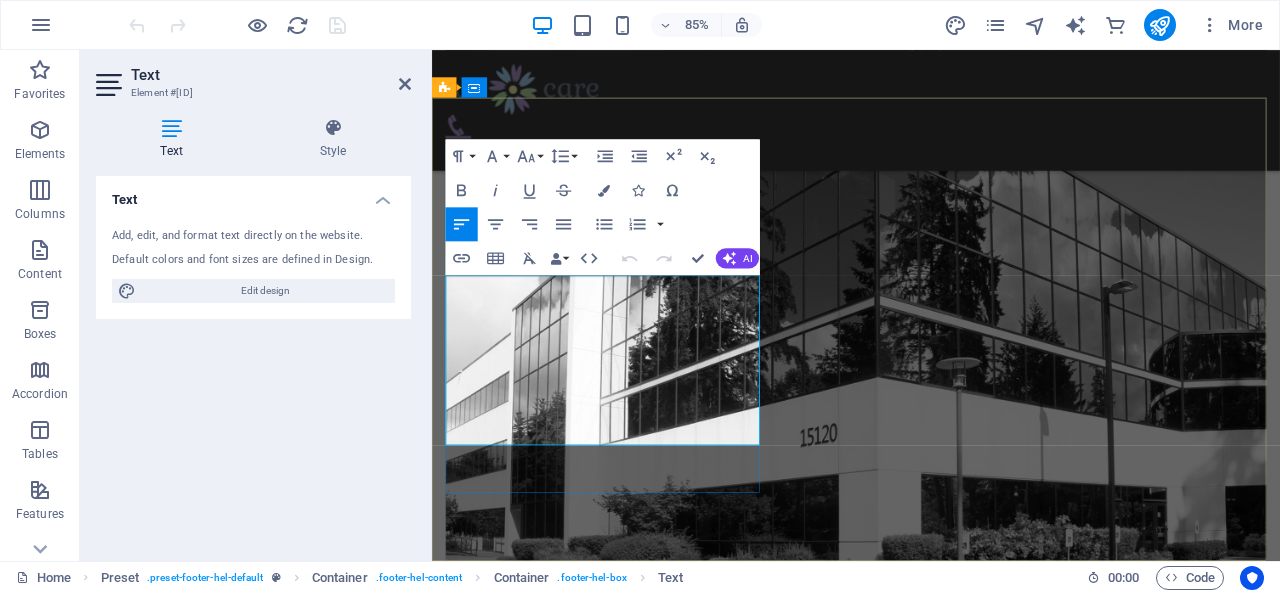 click on "0123 - 456789" at bounding box center (498, 4370) 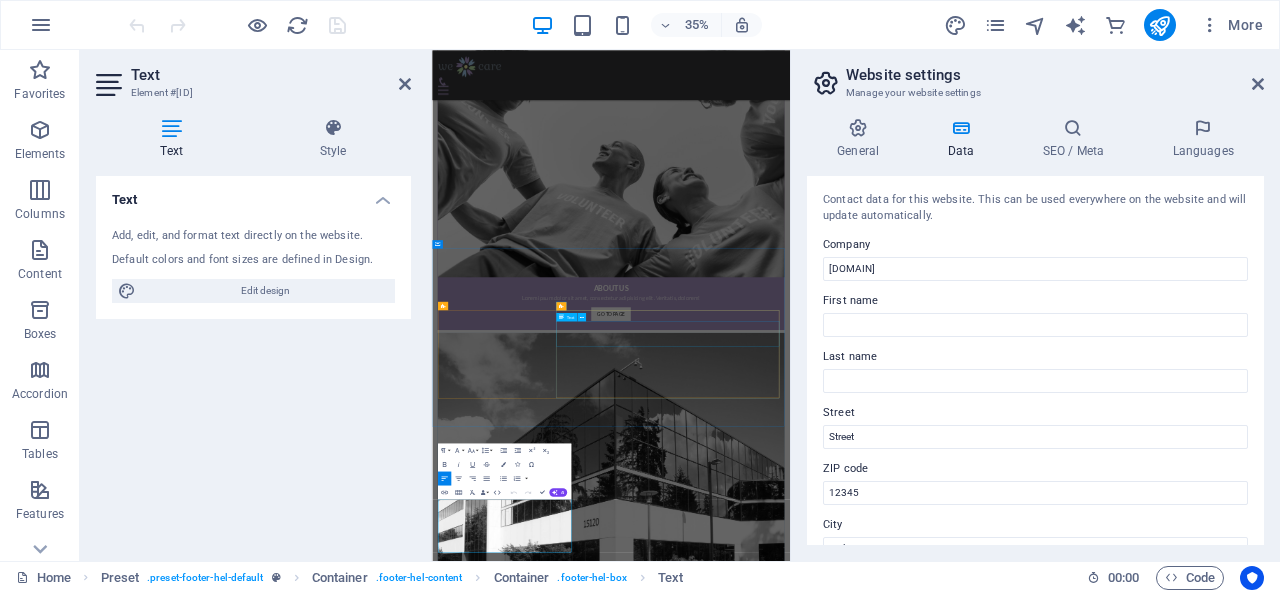 scroll, scrollTop: 1844, scrollLeft: 0, axis: vertical 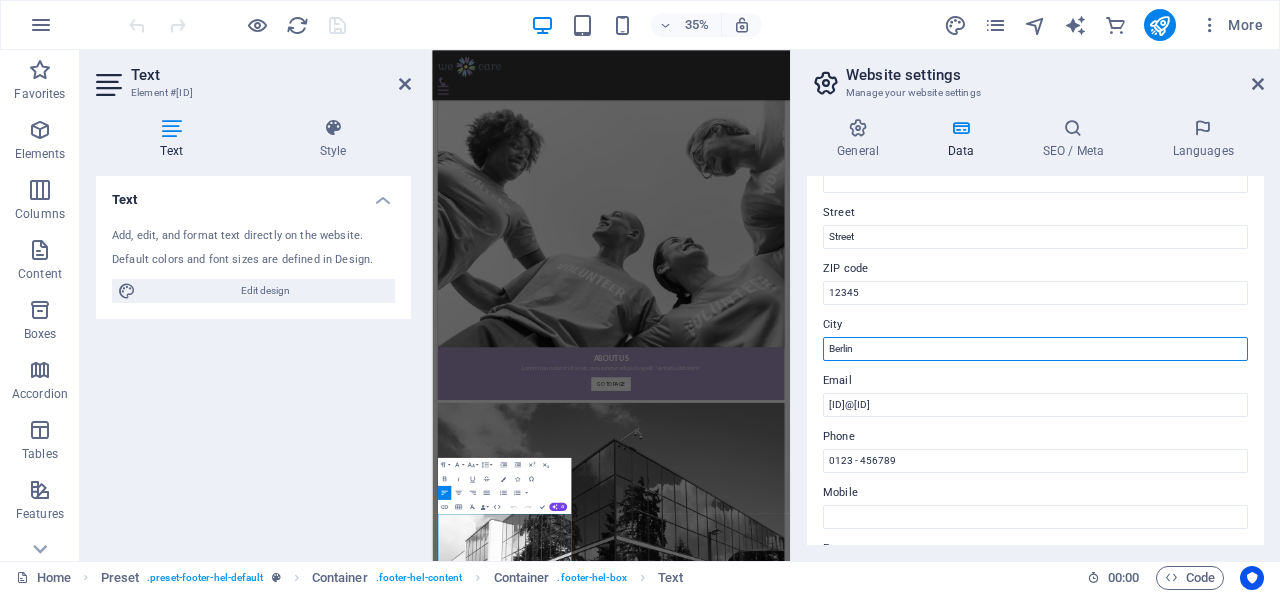 click on "Berlin" at bounding box center (1035, 349) 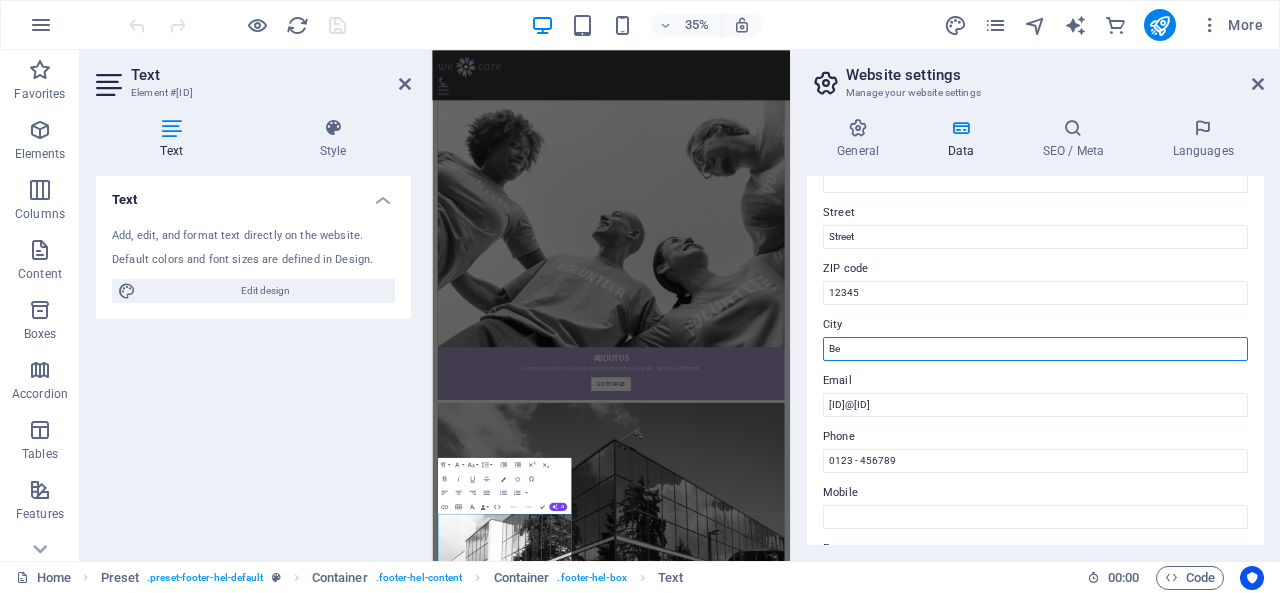 type on "B" 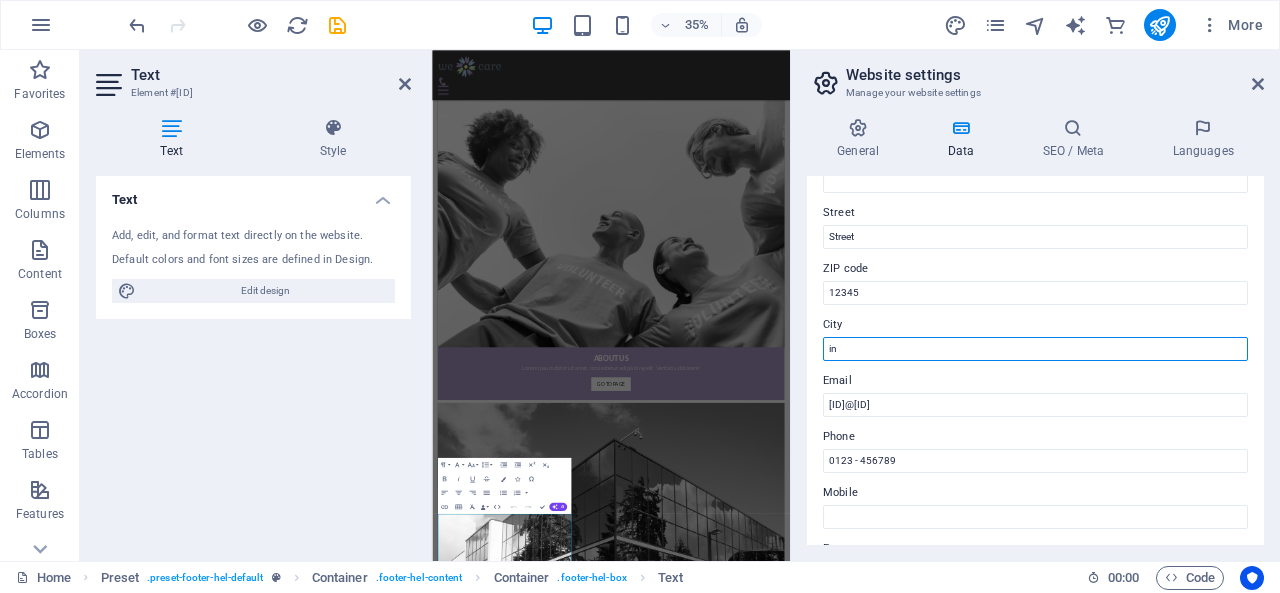 type on "i" 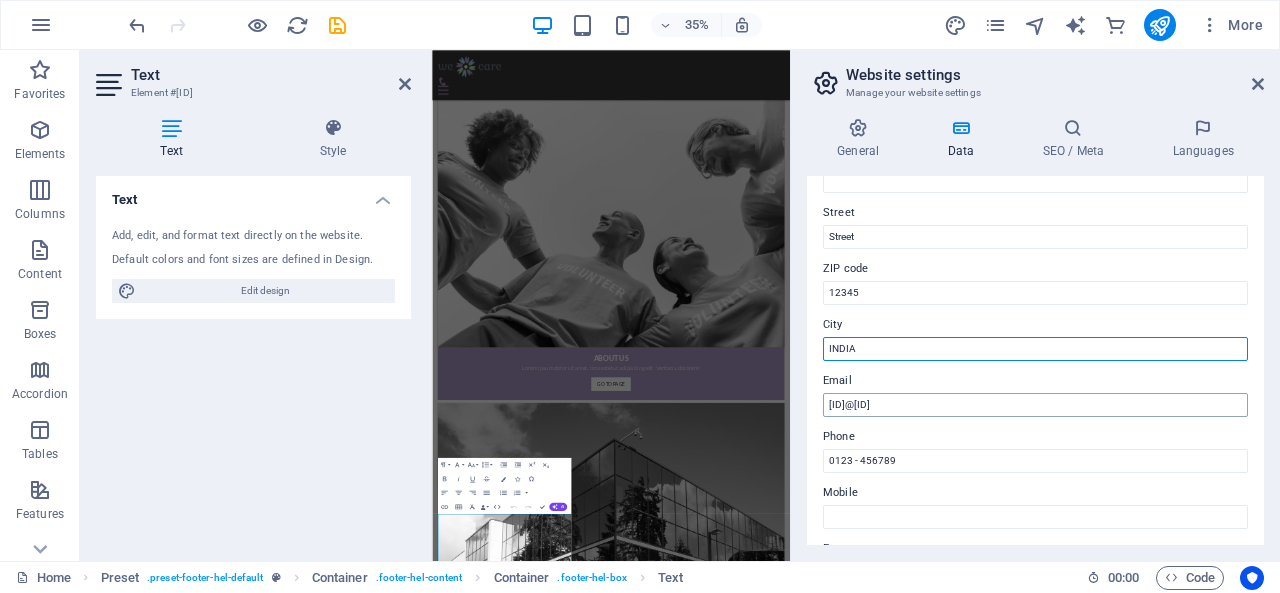 type on "INDIA" 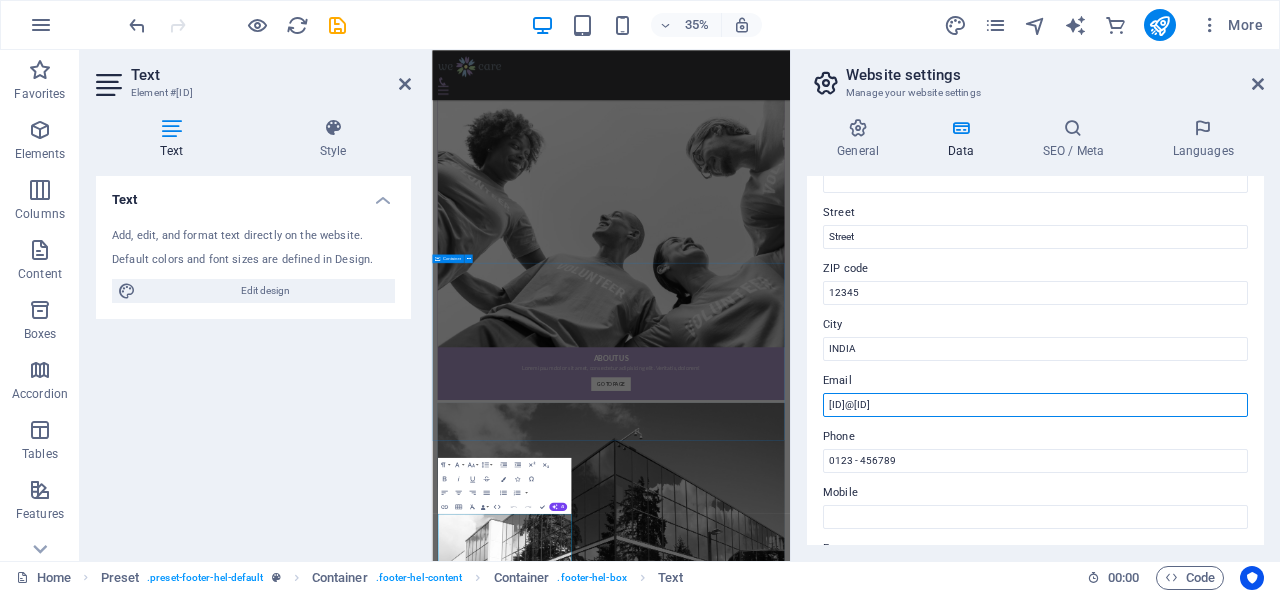 drag, startPoint x: 1507, startPoint y: 449, endPoint x: 1300, endPoint y: 1149, distance: 729.9651 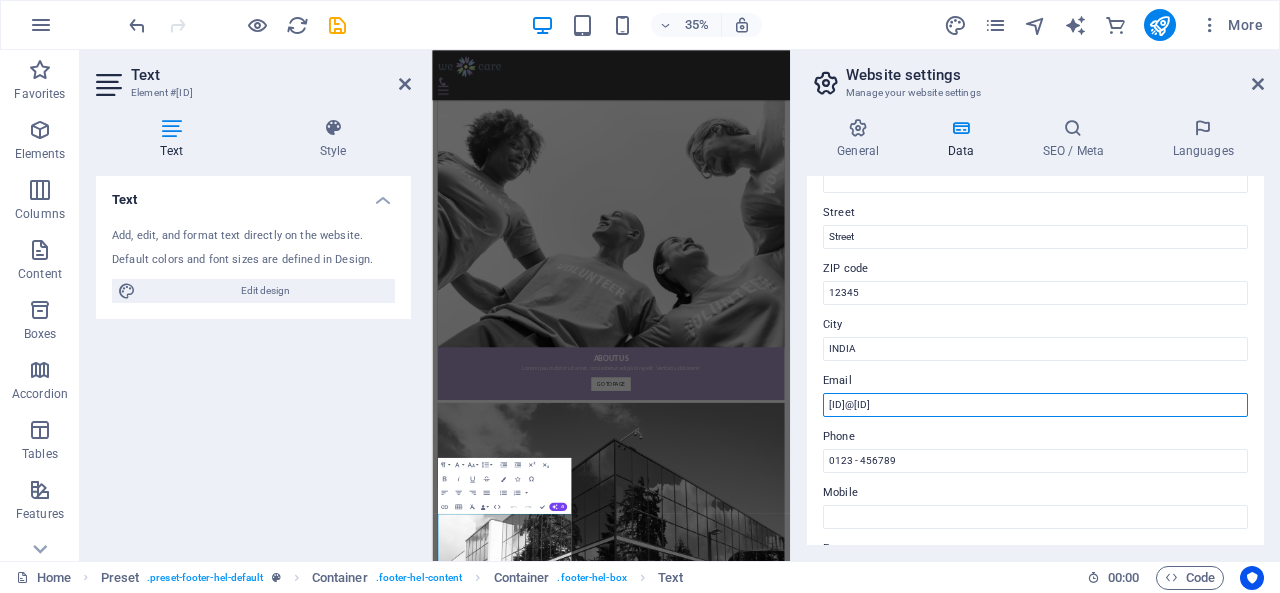 click on "[ID]@[ID]" at bounding box center [1035, 405] 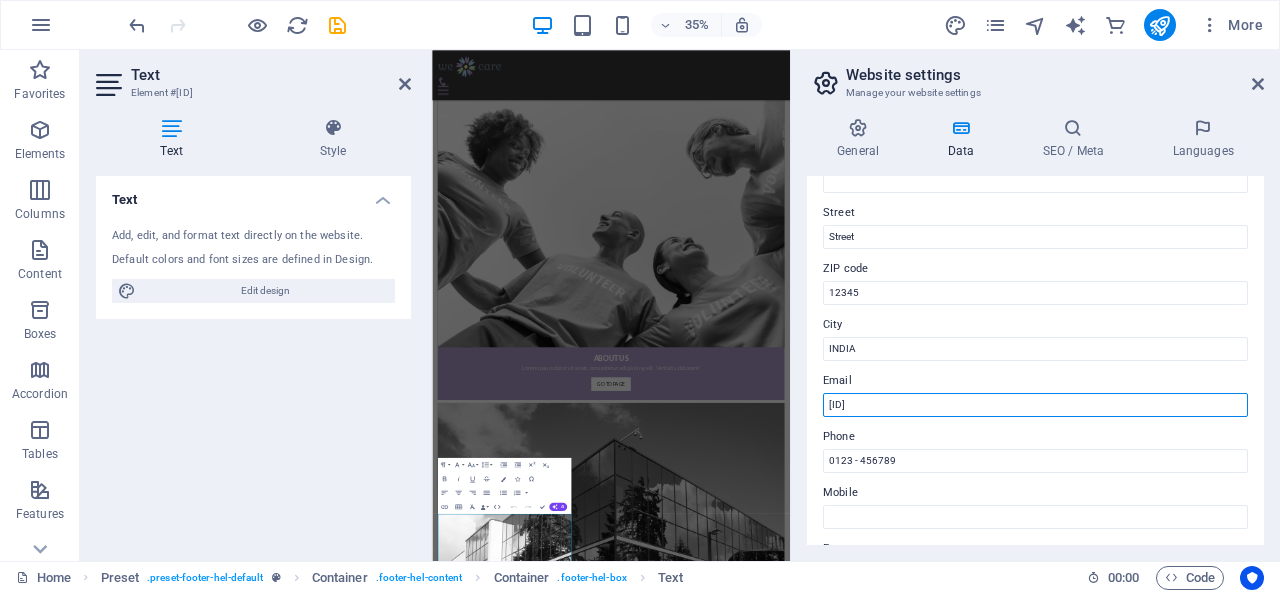 type on "6" 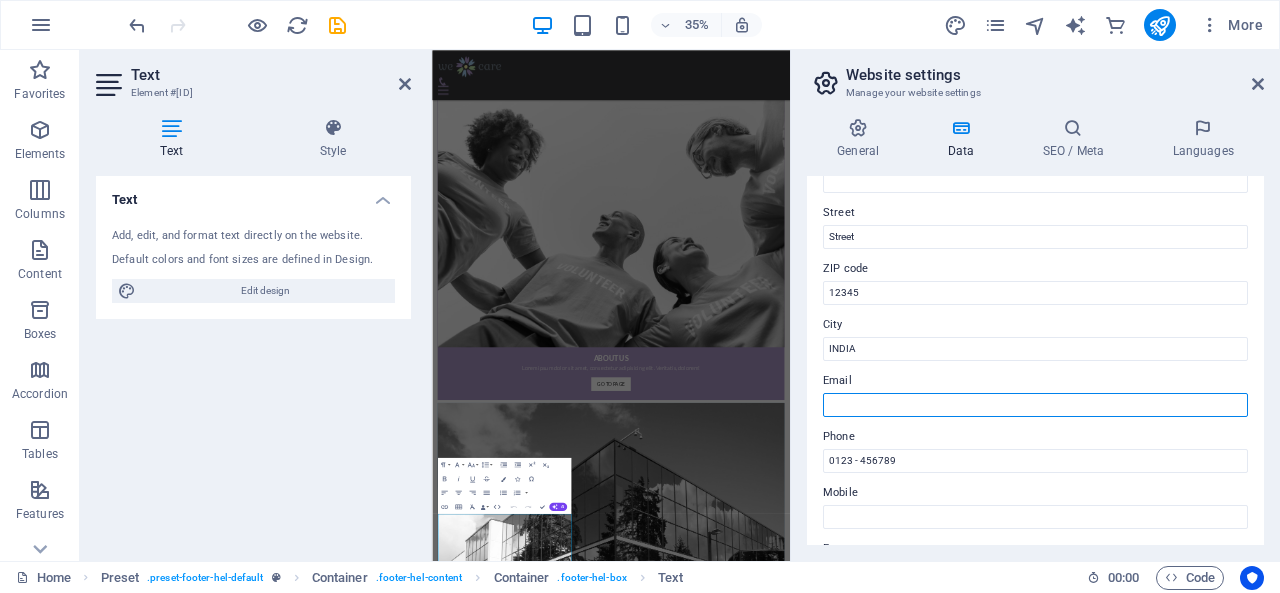 type on "L" 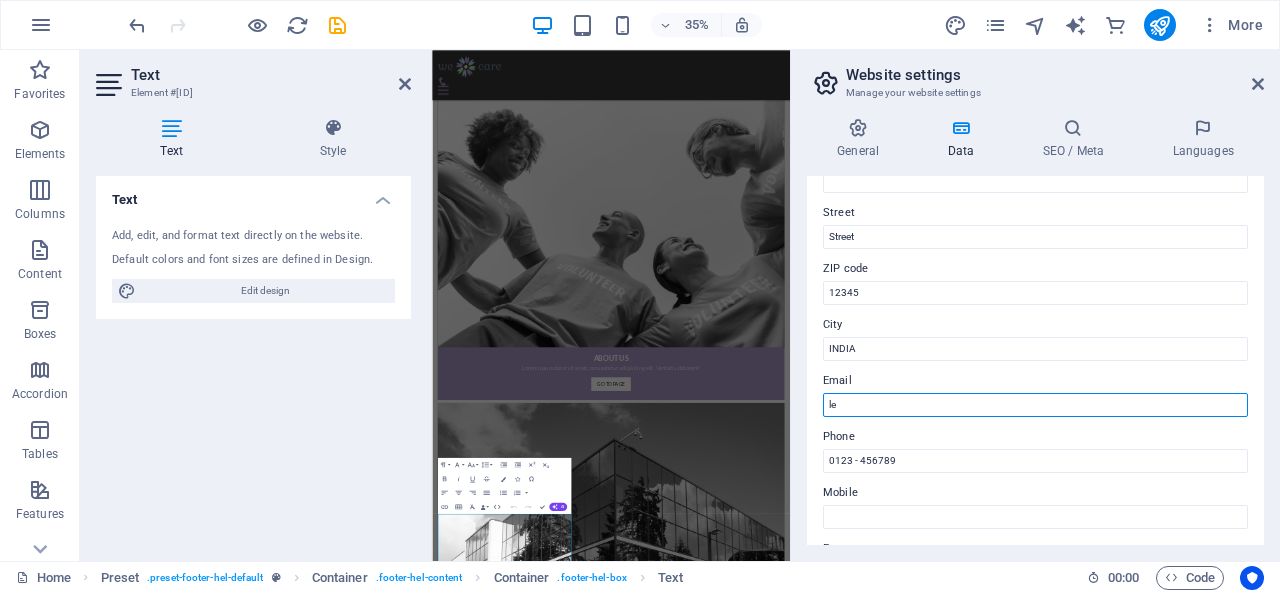 type on "l" 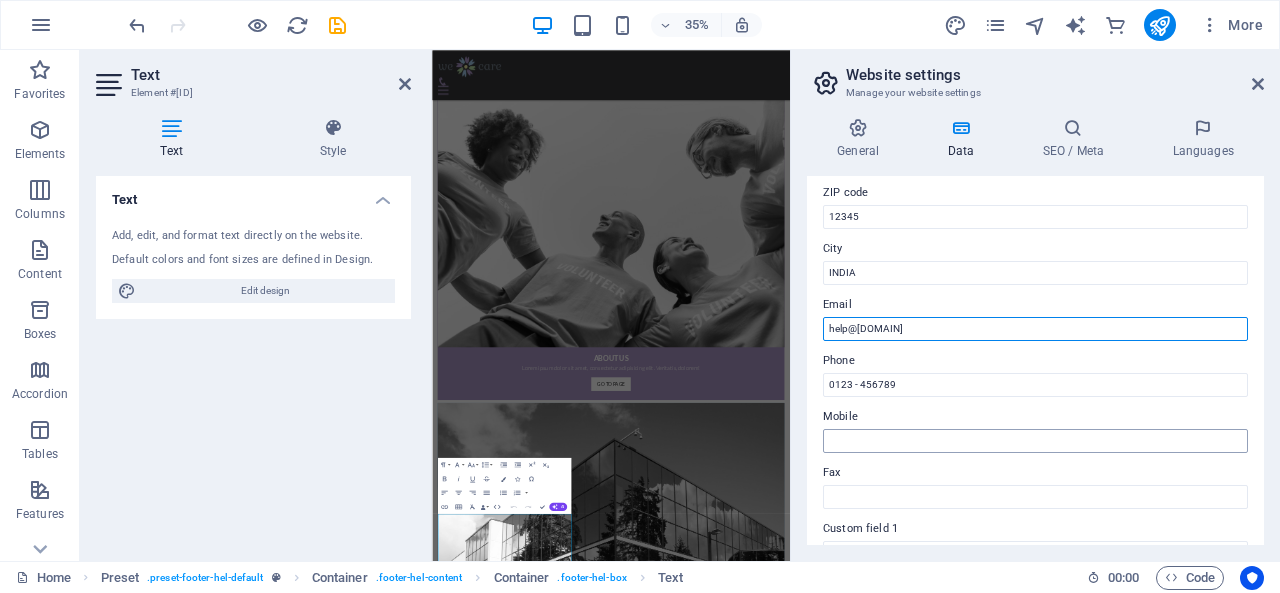 scroll, scrollTop: 300, scrollLeft: 0, axis: vertical 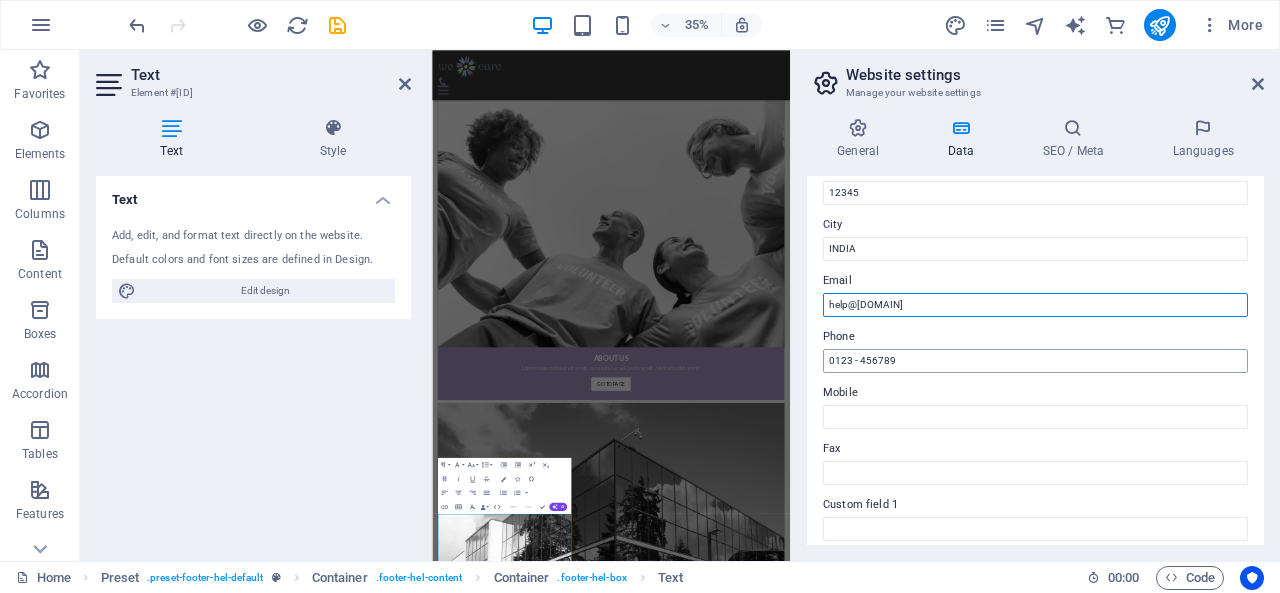 type on "help@[DOMAIN]" 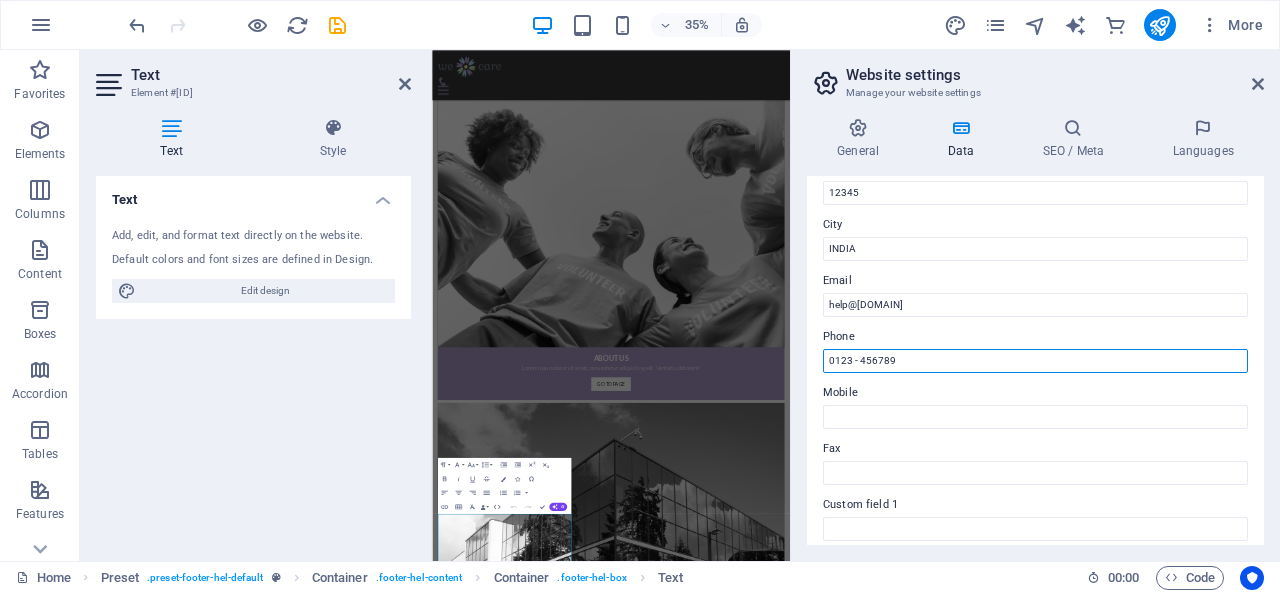 click on "0123 - 456789" at bounding box center (1035, 361) 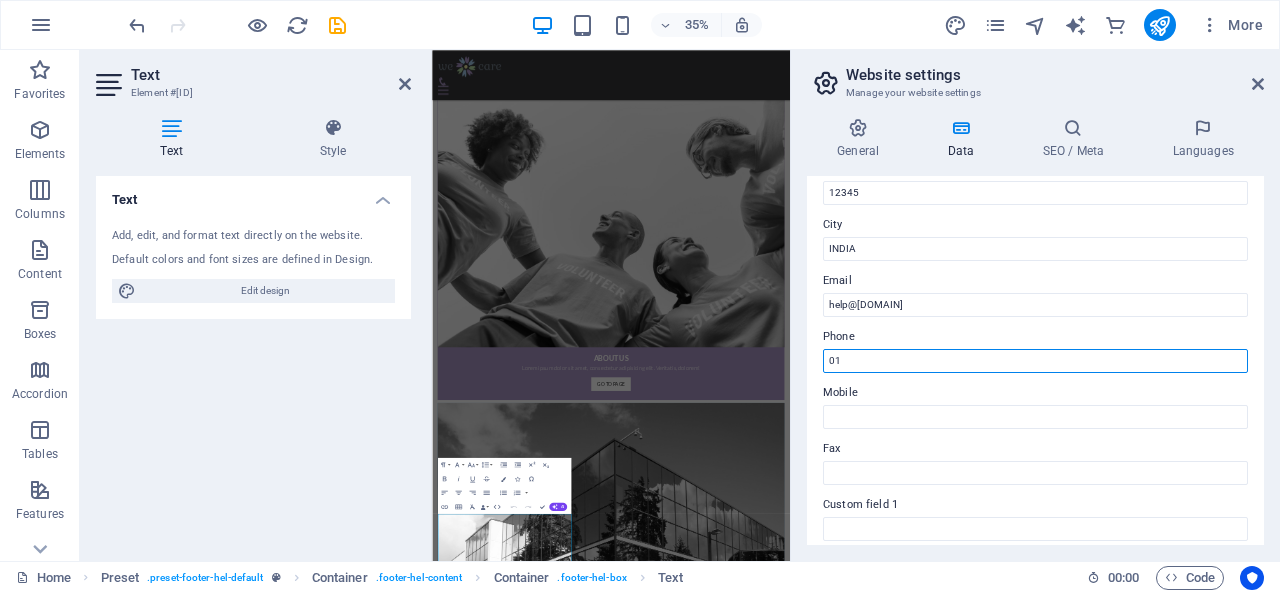type on "0" 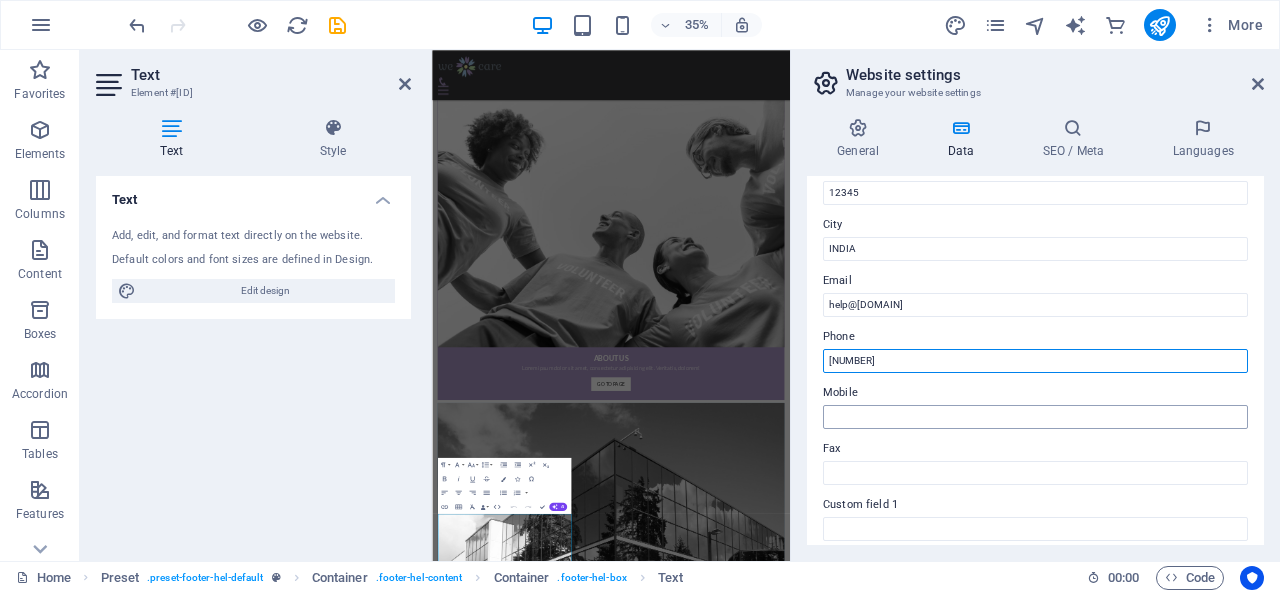 type on "[NUMBER]" 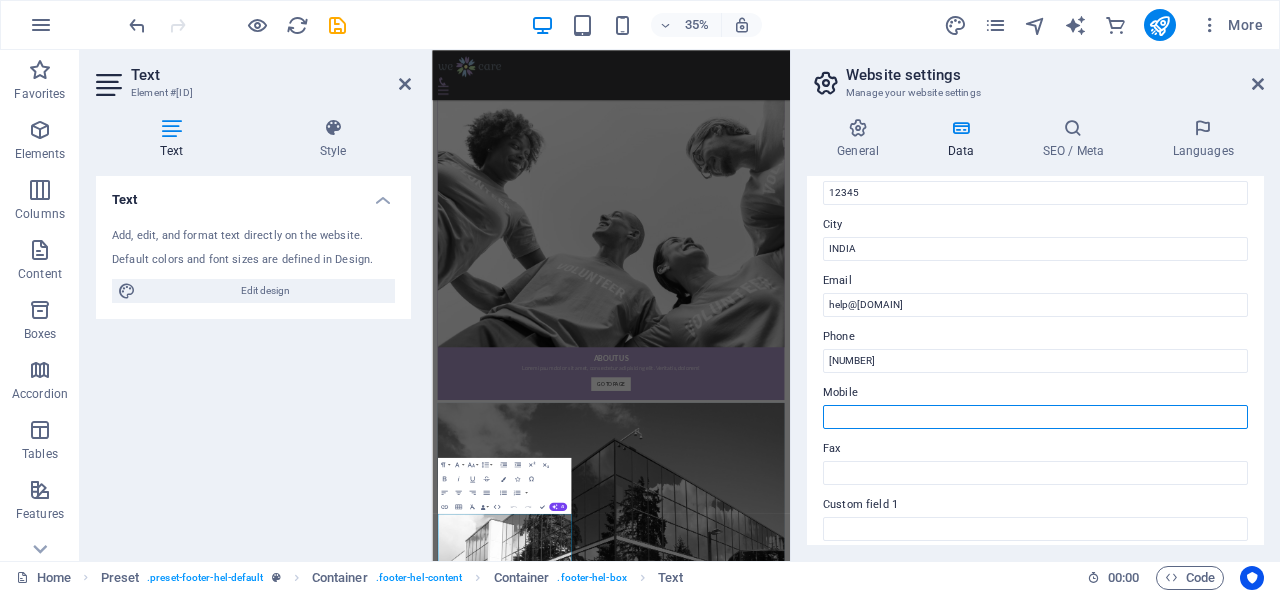 click on "Mobile" at bounding box center [1035, 417] 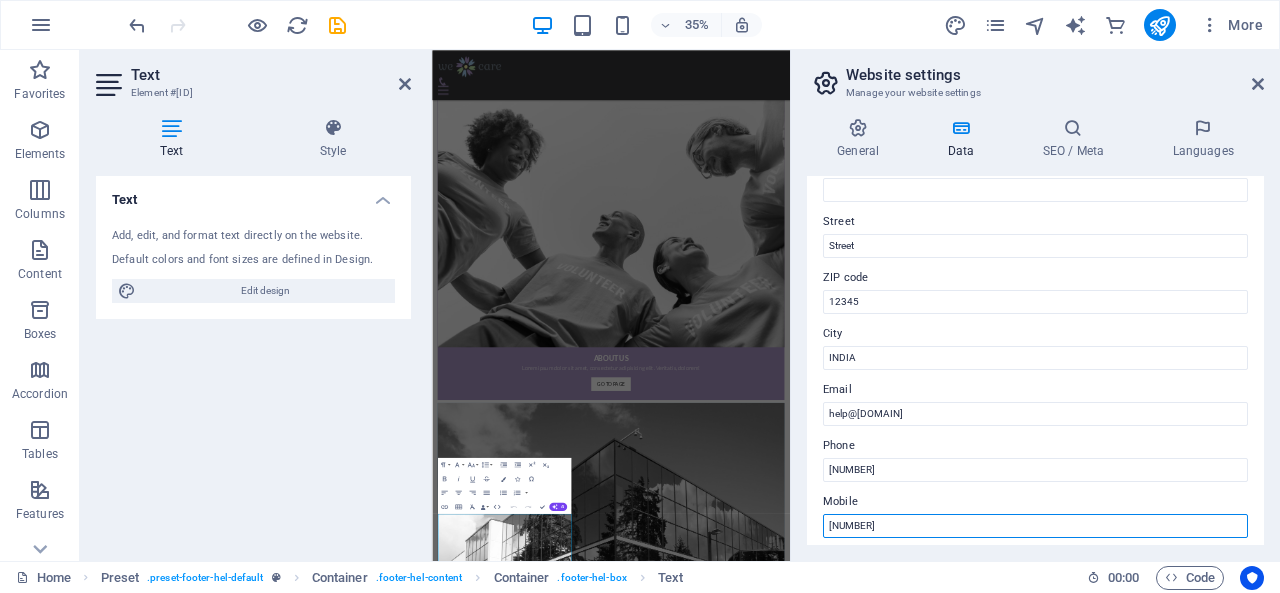 scroll, scrollTop: 91, scrollLeft: 0, axis: vertical 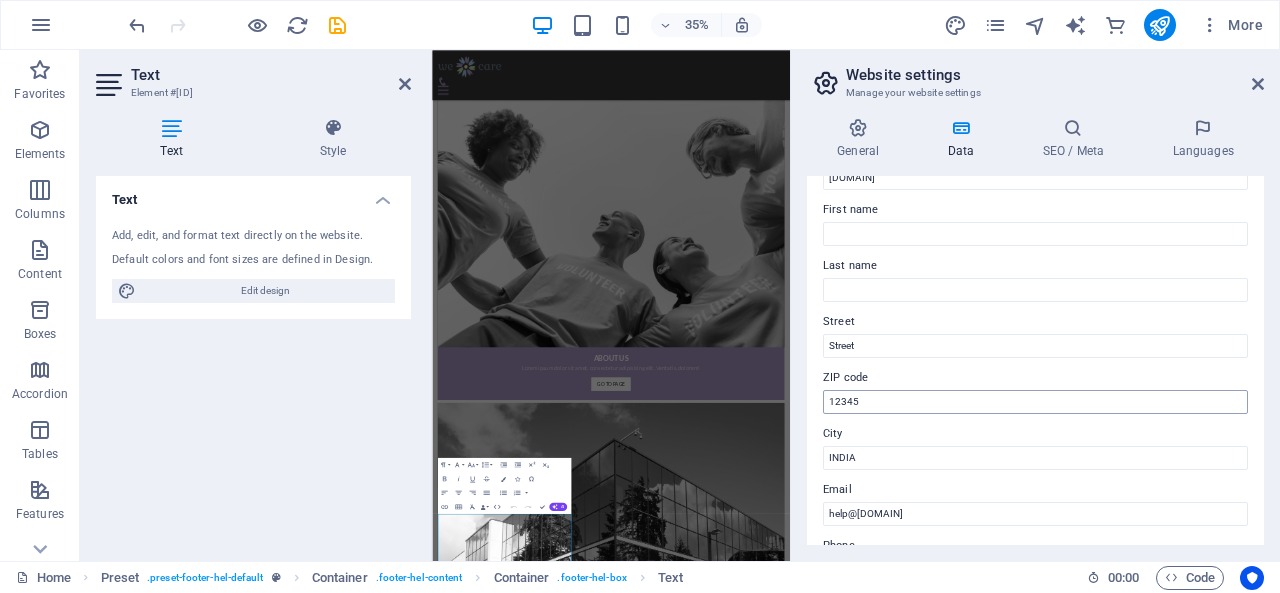 type on "[NUMBER]" 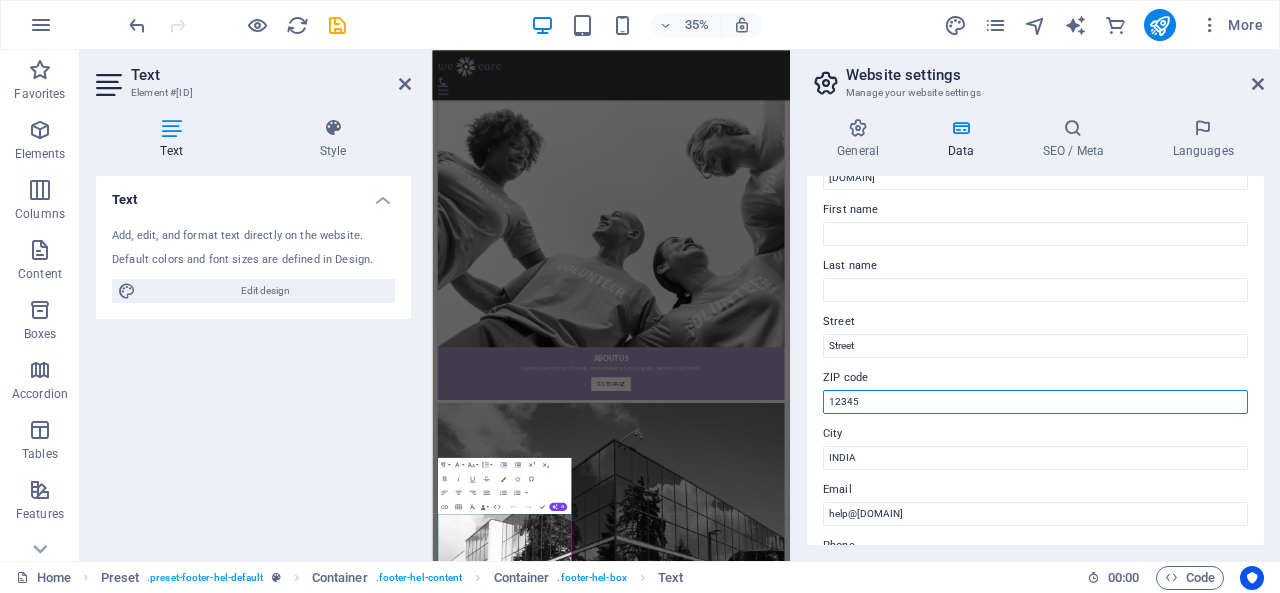 drag, startPoint x: 1293, startPoint y: 453, endPoint x: 1222, endPoint y: 449, distance: 71.11259 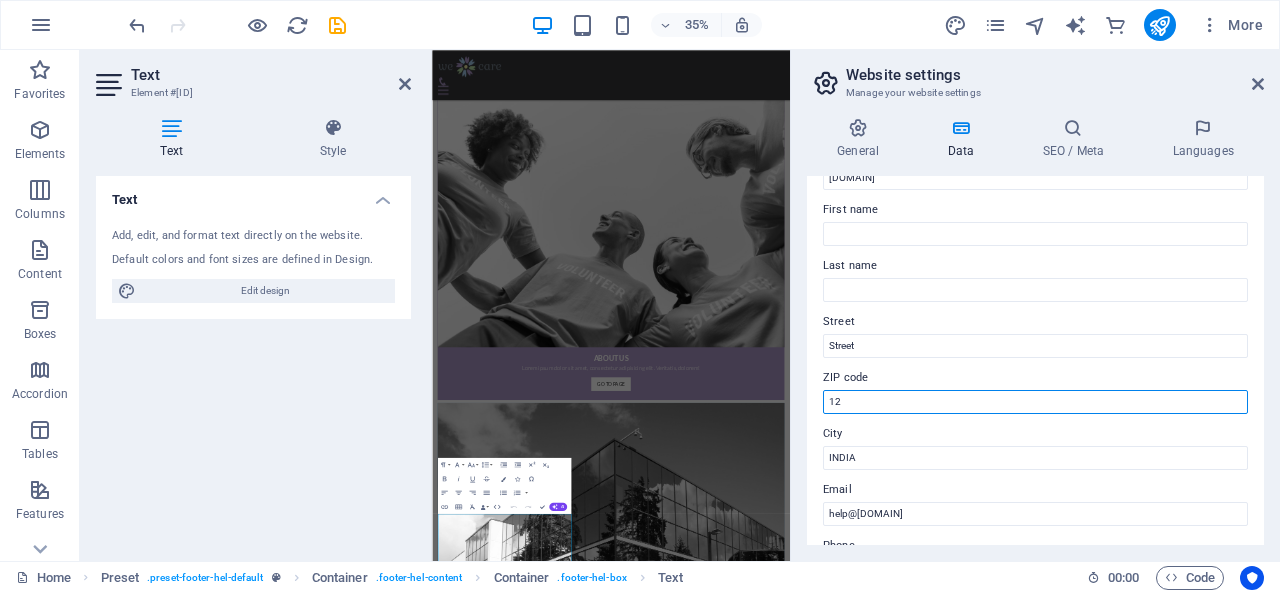 type on "1" 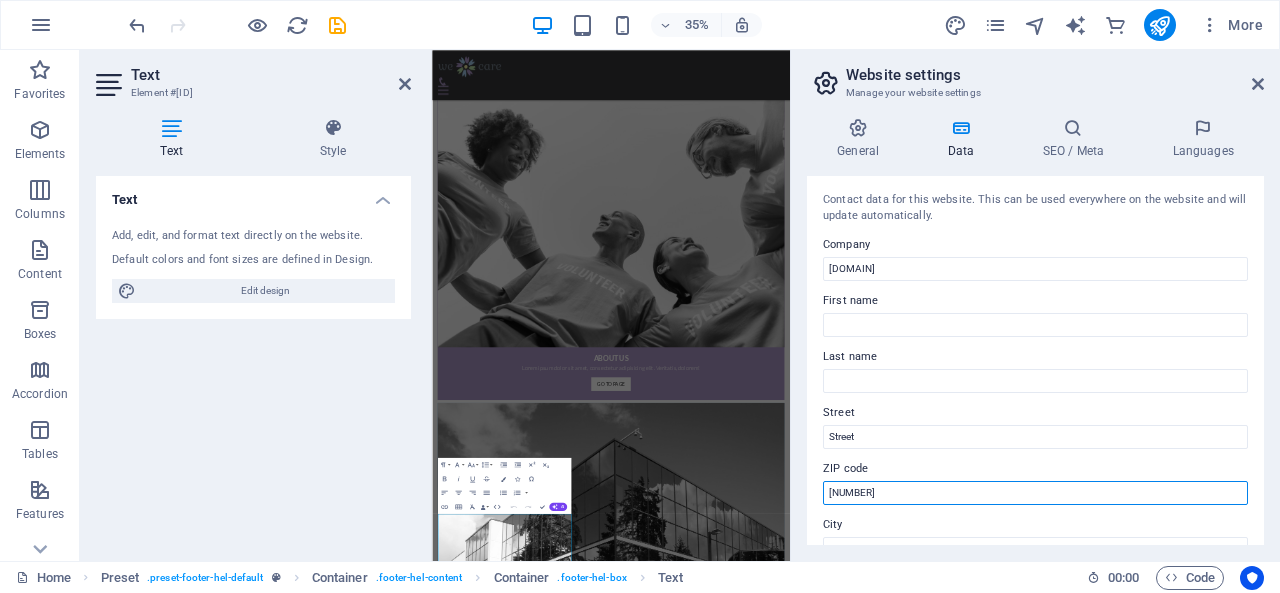 scroll, scrollTop: 591, scrollLeft: 0, axis: vertical 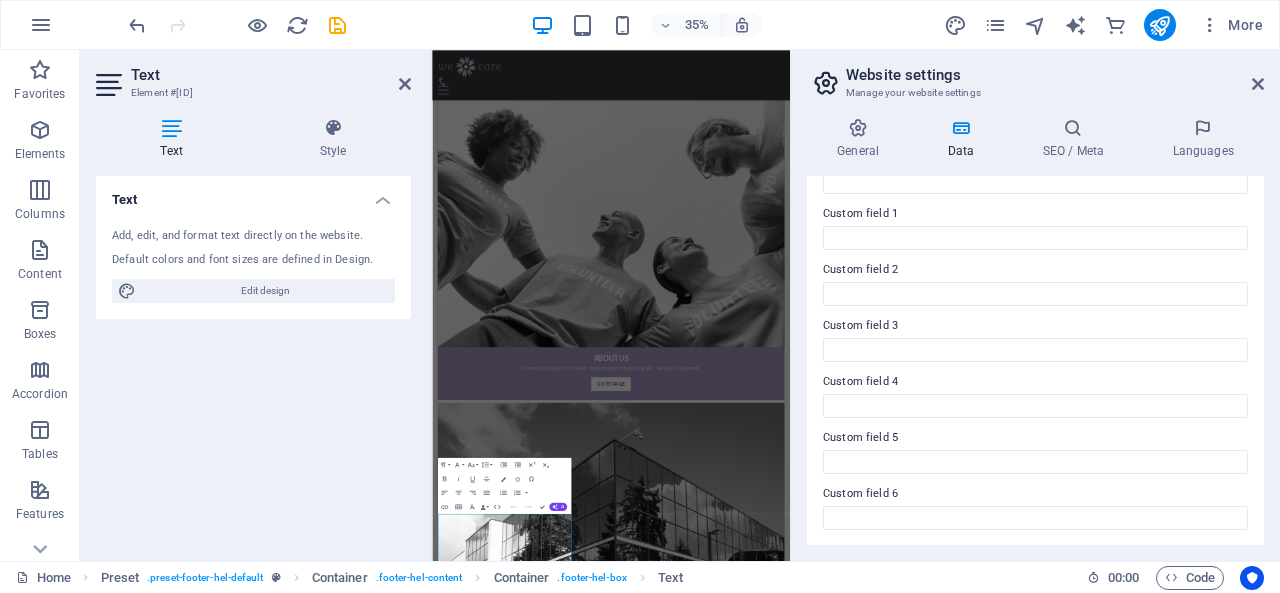 type on "[NUMBER]" 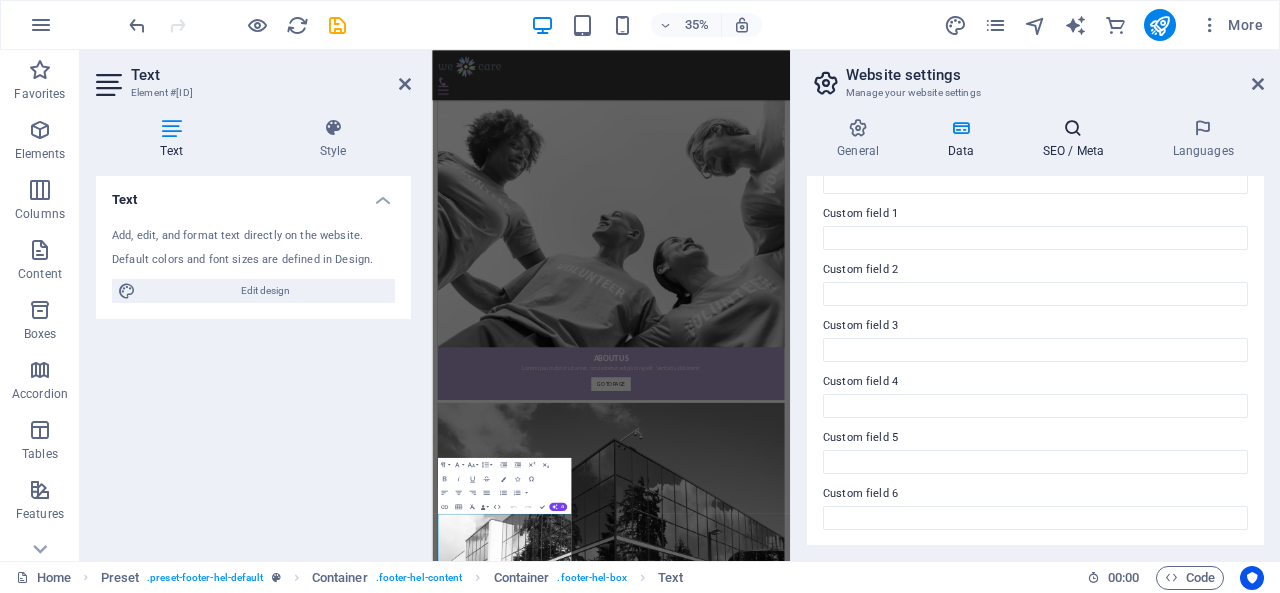 click at bounding box center (1073, 128) 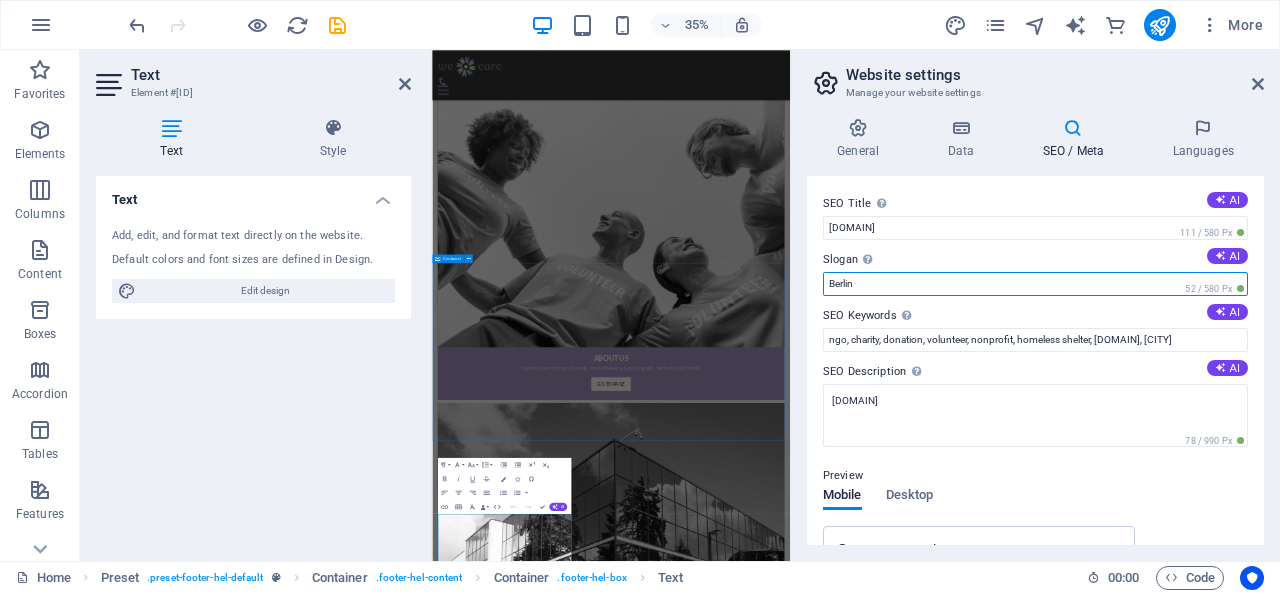 drag, startPoint x: 1302, startPoint y: 324, endPoint x: 1351, endPoint y: 734, distance: 412.91766 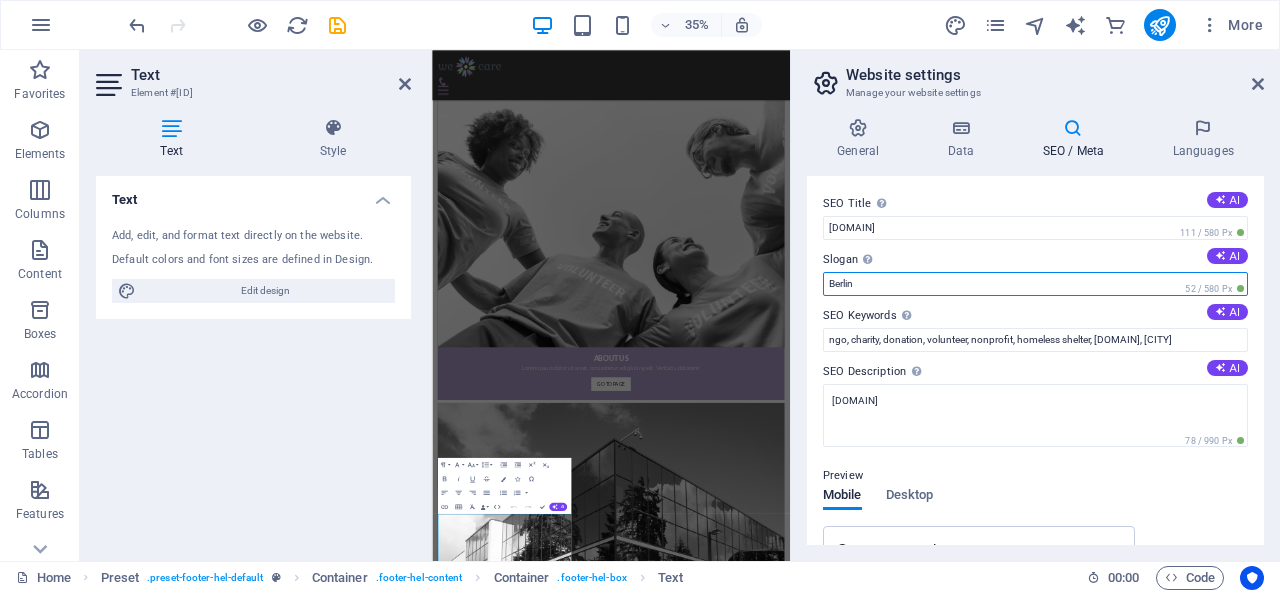 click on "Berlin" at bounding box center (1035, 284) 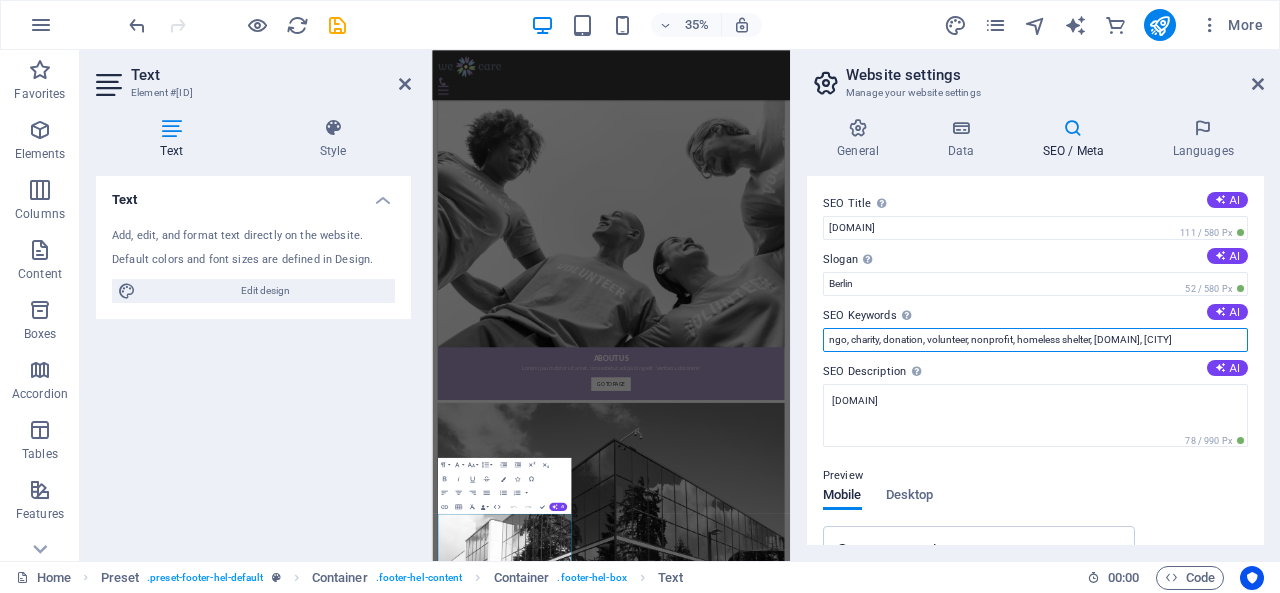 click on "ngo, charity, donation, volunteer, nonprofit, homeless shelter, [DOMAIN], [CITY]" at bounding box center [1035, 340] 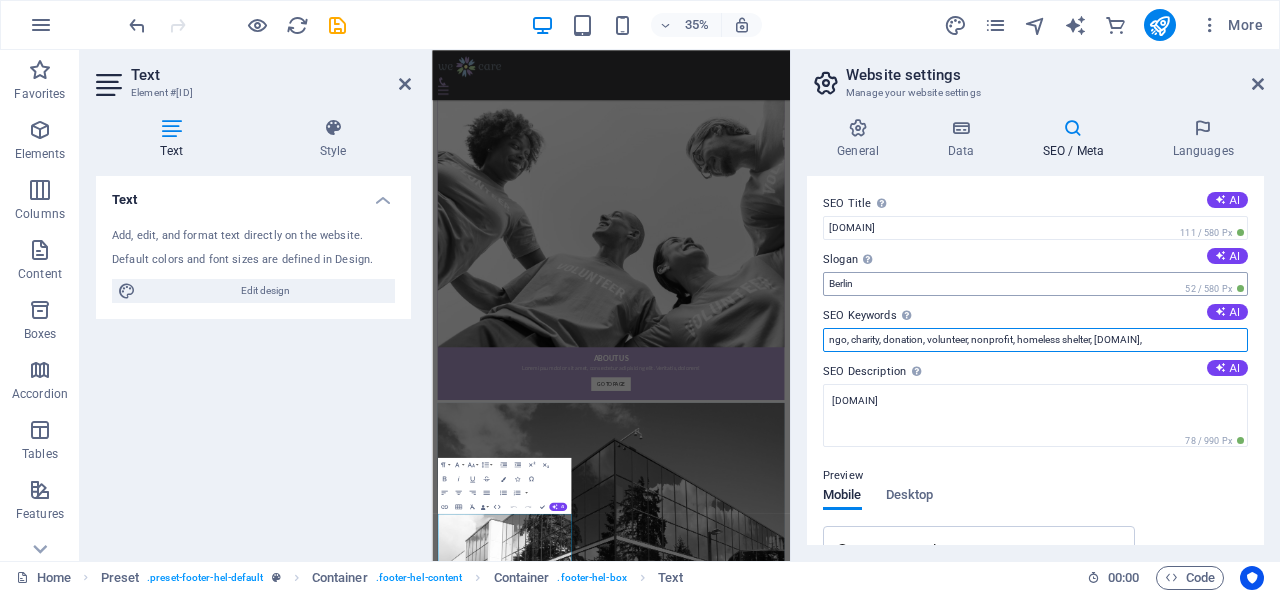 type on "ngo, charity, donation, volunteer, nonprofit, homeless shelter, [DOMAIN]," 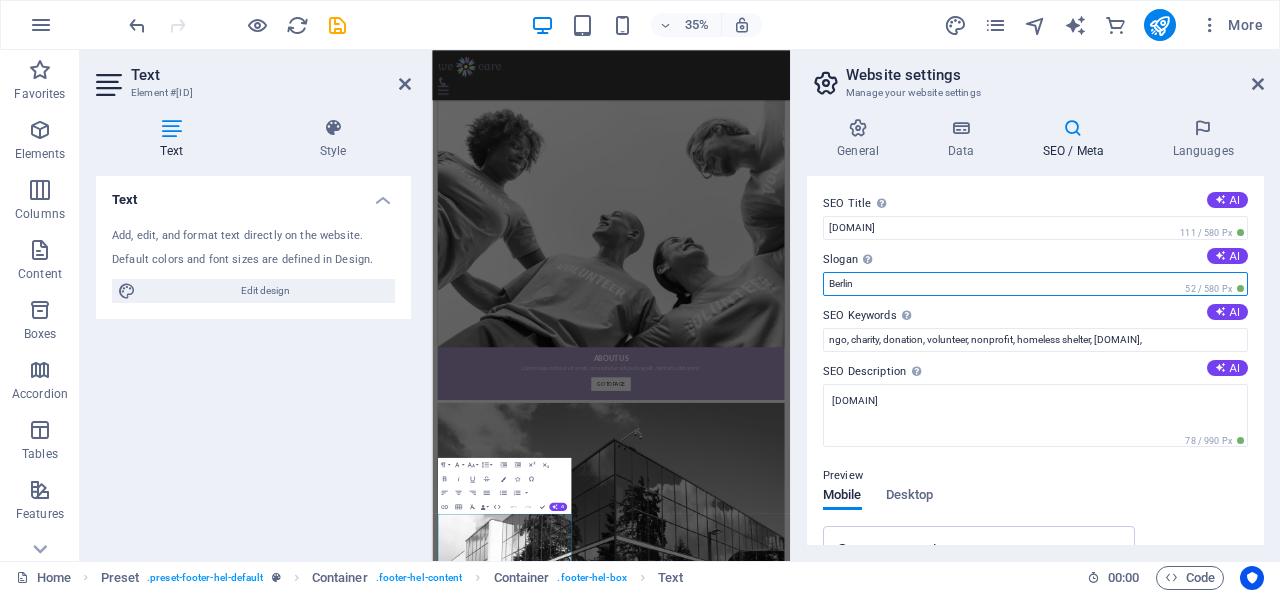 click on "Berlin" at bounding box center [1035, 284] 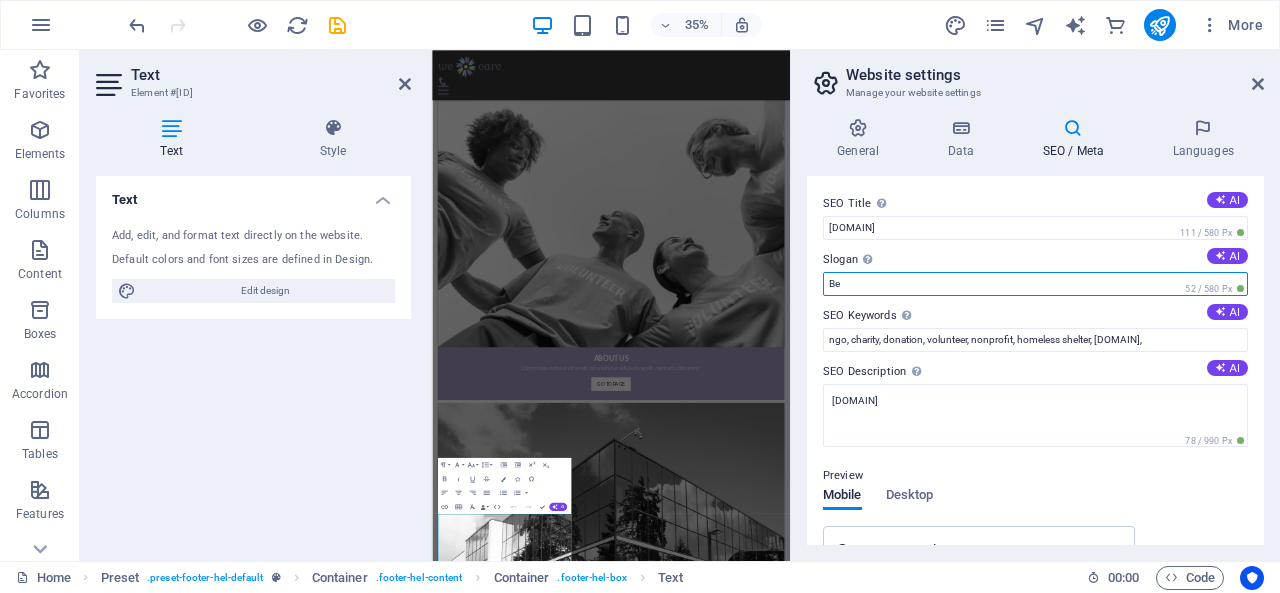 type on "B" 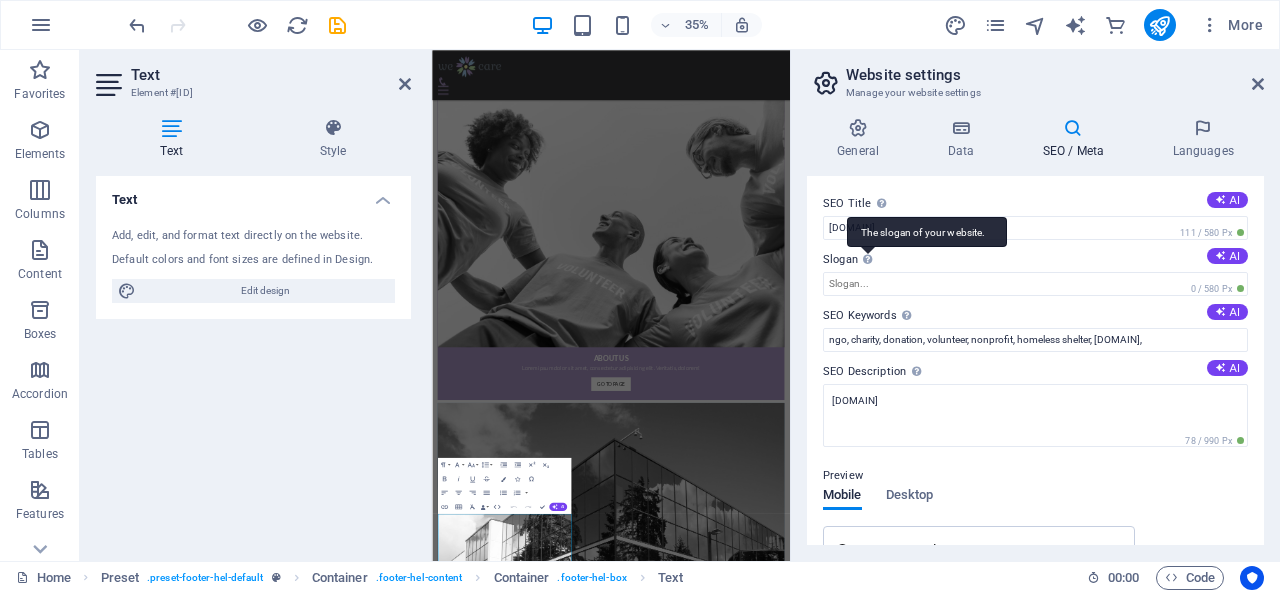 click at bounding box center [867, 259] 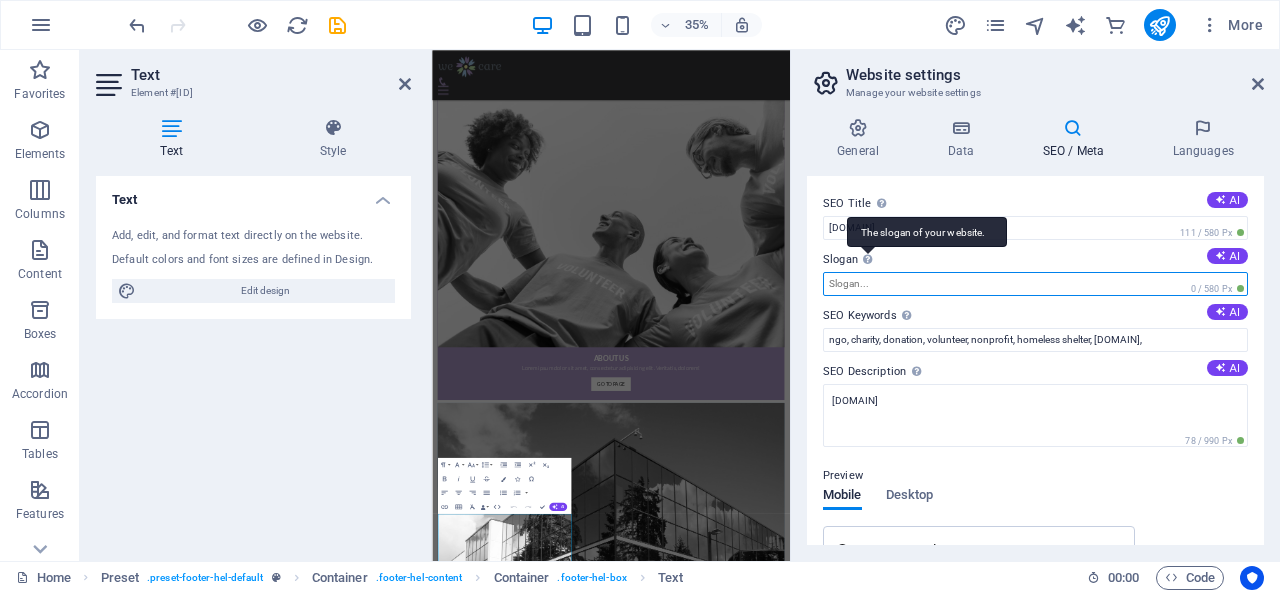 click on "Slogan The slogan of your website. AI" at bounding box center [1035, 284] 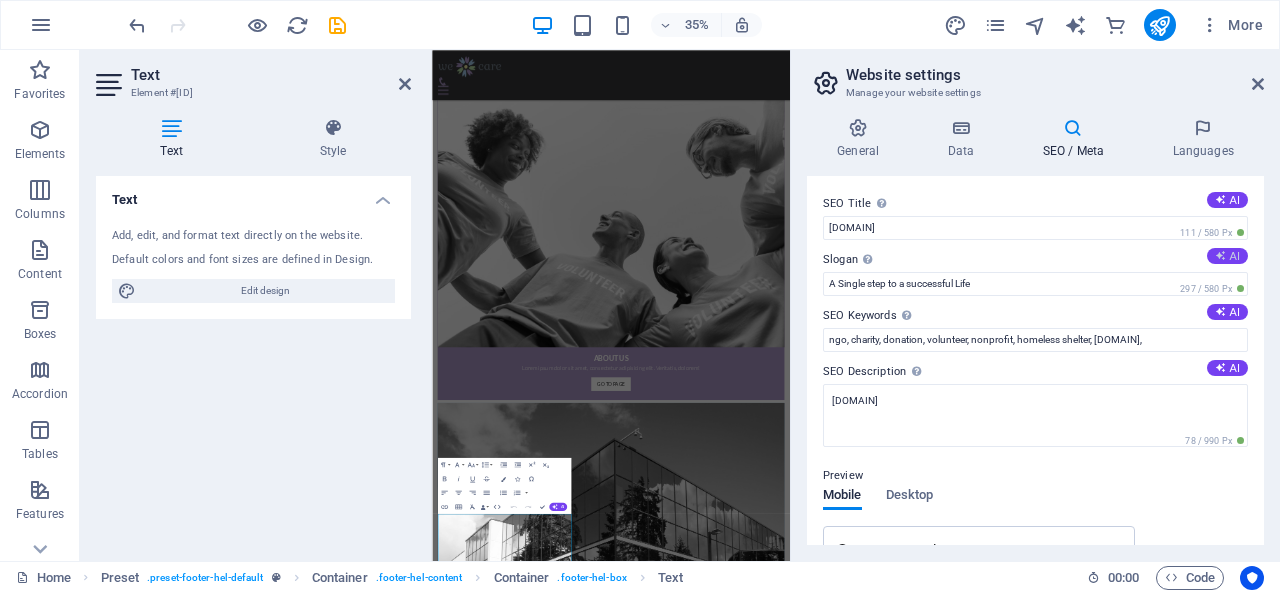 click at bounding box center (1220, 255) 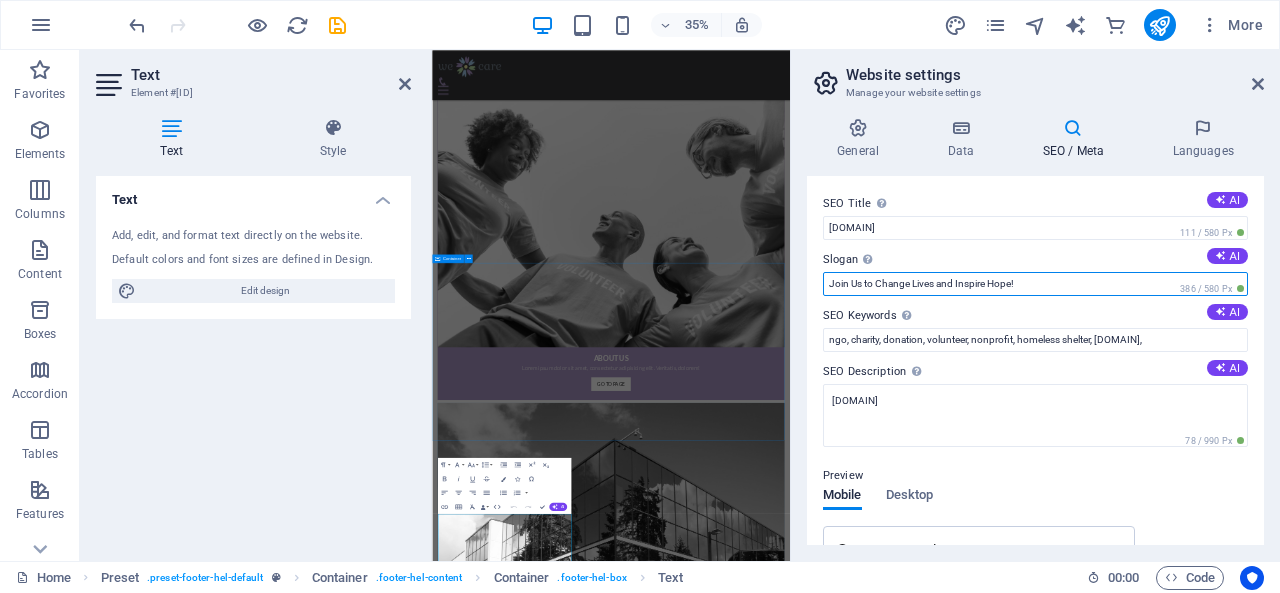 drag, startPoint x: 1418, startPoint y: 333, endPoint x: 1397, endPoint y: 685, distance: 352.62585 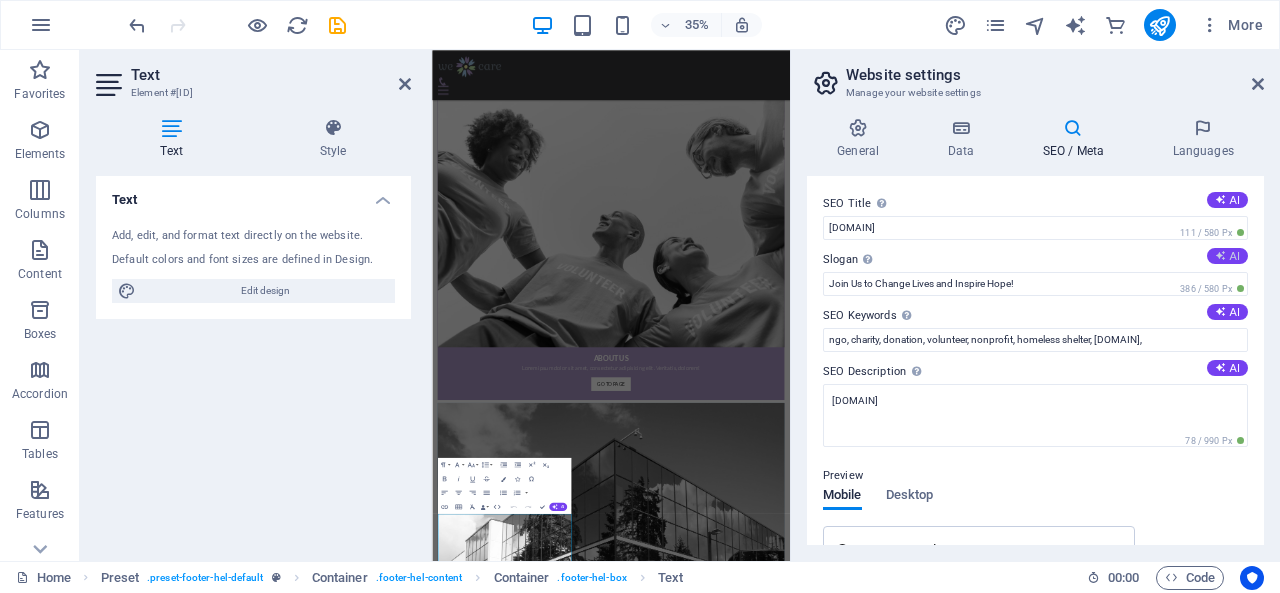 click on "AI" at bounding box center (1227, 256) 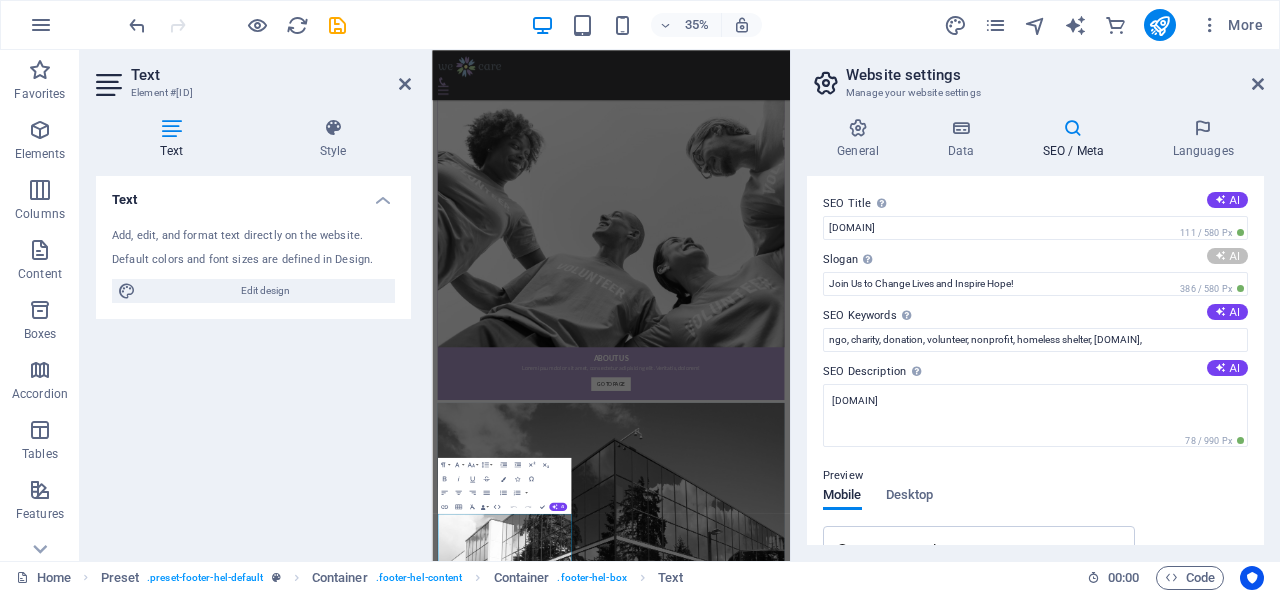 type on "Together, We Can Change Lives for the Better!" 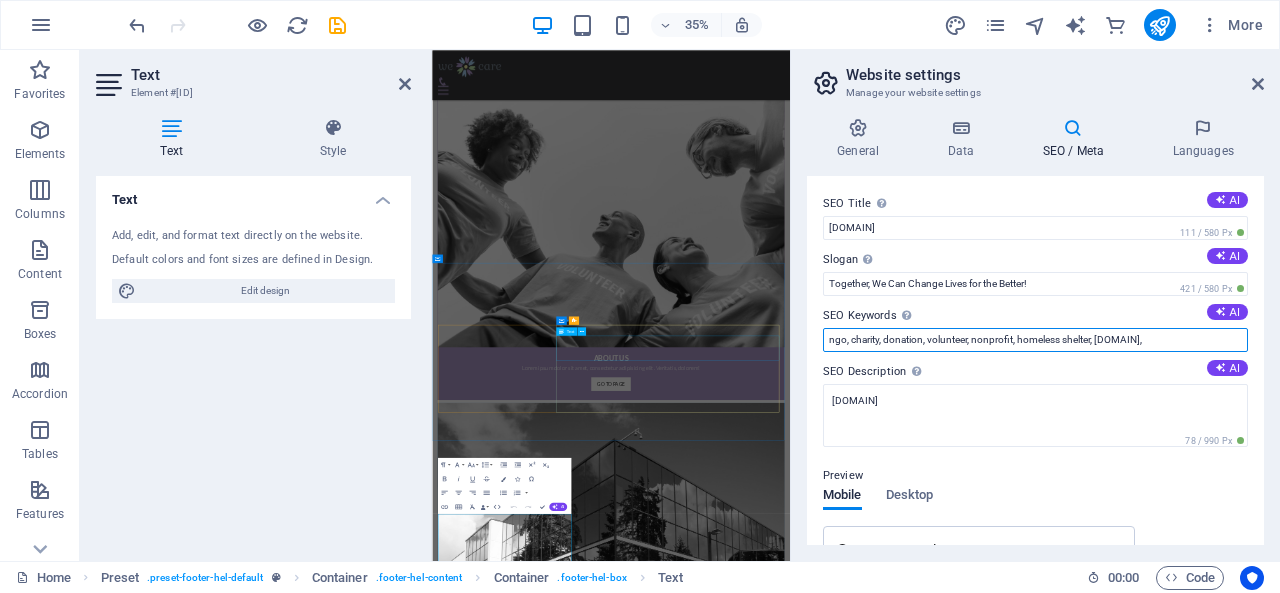 drag, startPoint x: 1597, startPoint y: 392, endPoint x: 1317, endPoint y: 908, distance: 587.0741 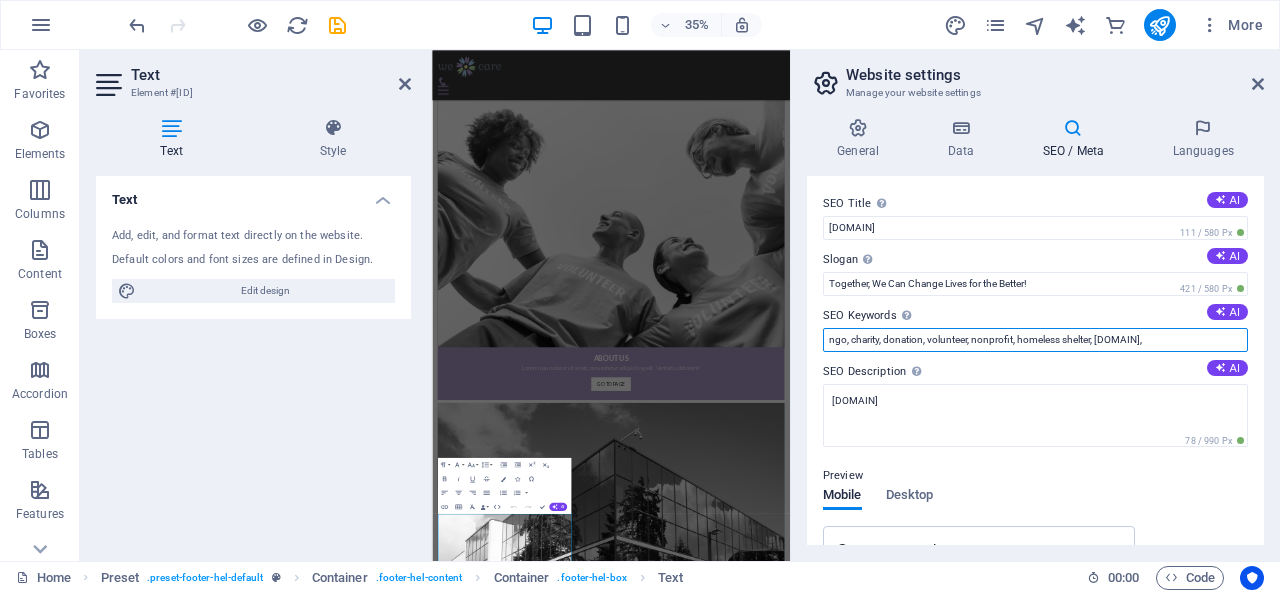 click on "ngo, charity, donation, volunteer, nonprofit, homeless shelter, [DOMAIN]," at bounding box center [1035, 340] 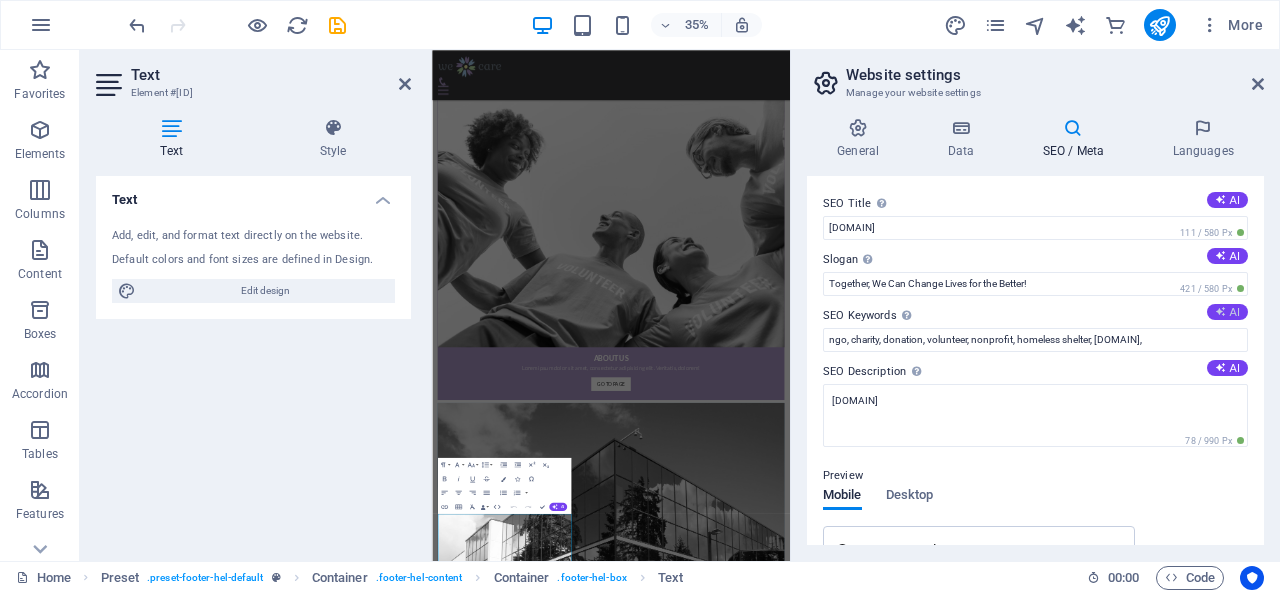 click at bounding box center [1220, 311] 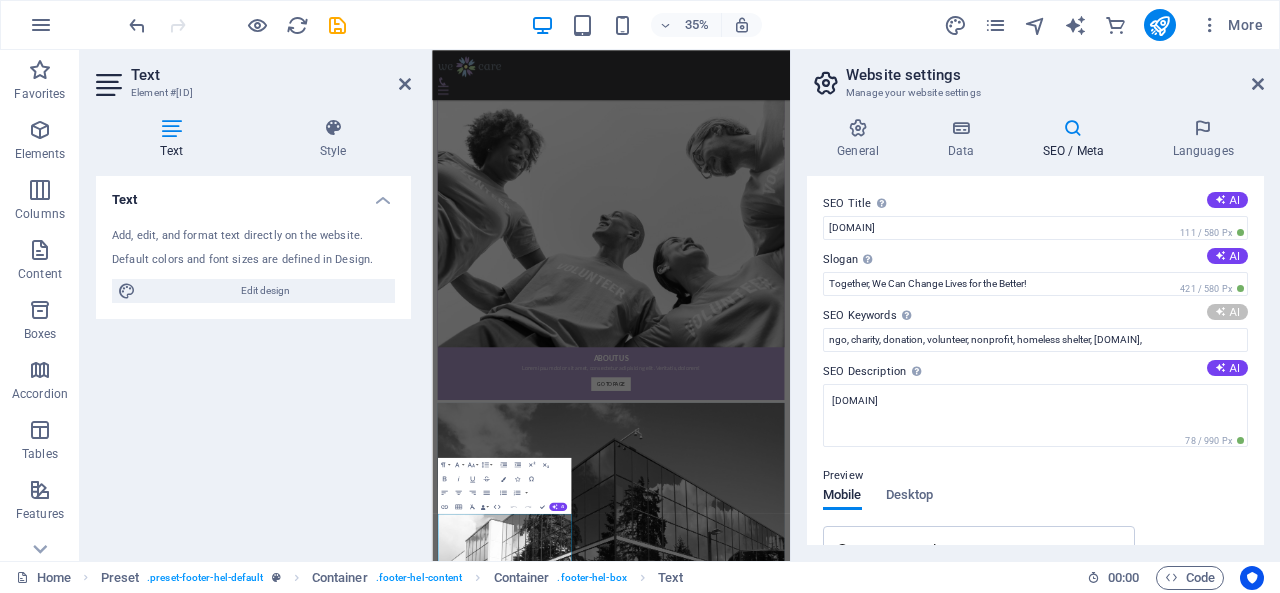 type on "donate to help, support homeless, build shelters, charity projects, aid for the needy, community support" 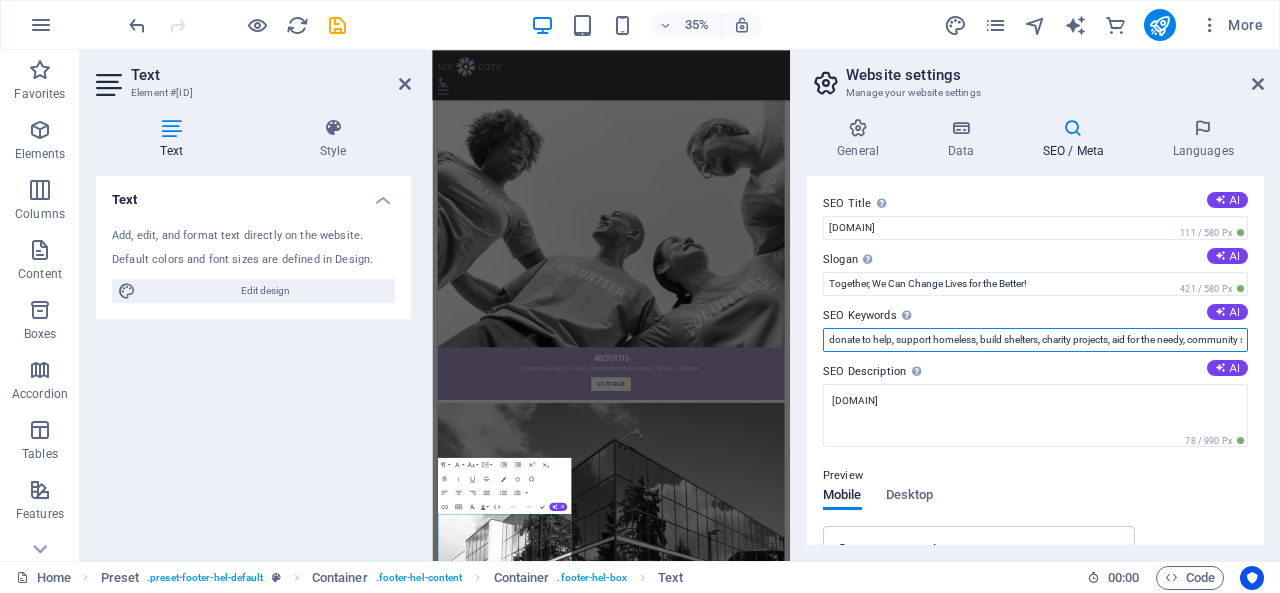click on "donate to help, support homeless, build shelters, charity projects, aid for the needy, community support" at bounding box center (1035, 340) 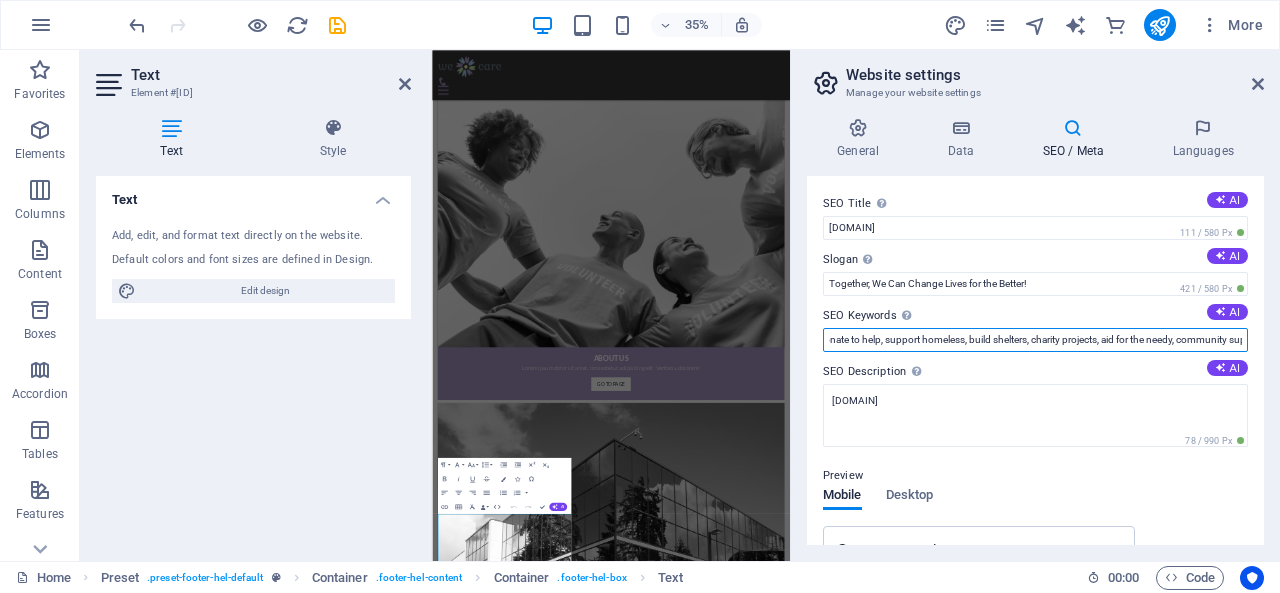 scroll, scrollTop: 0, scrollLeft: 44, axis: horizontal 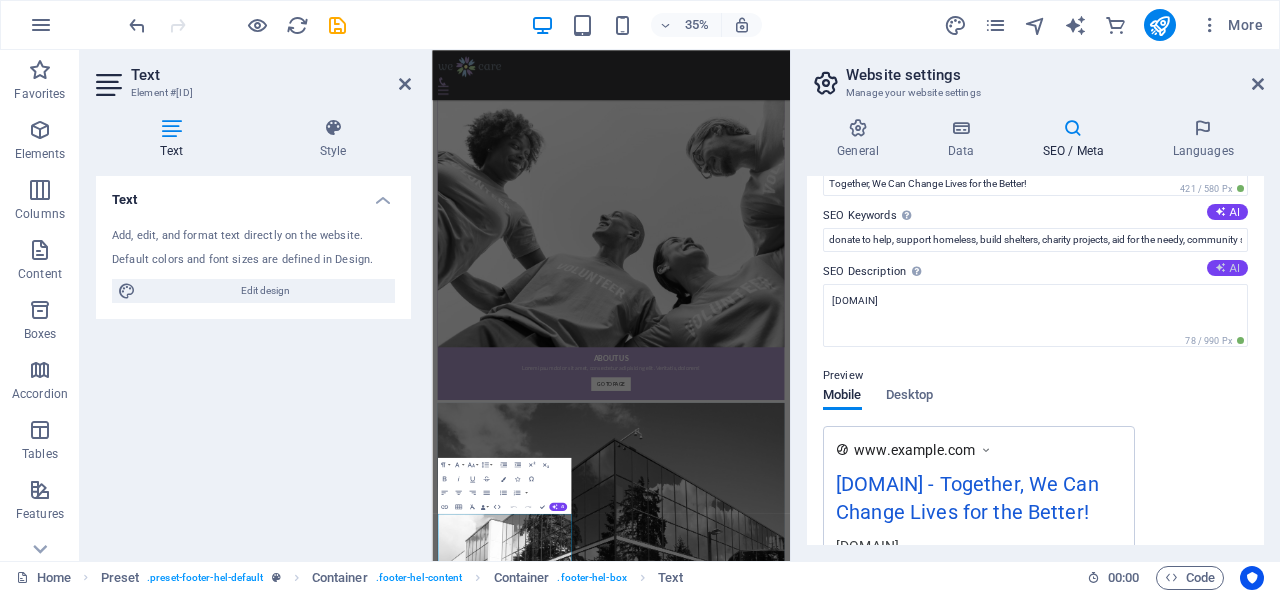 click on "AI" at bounding box center [1227, 268] 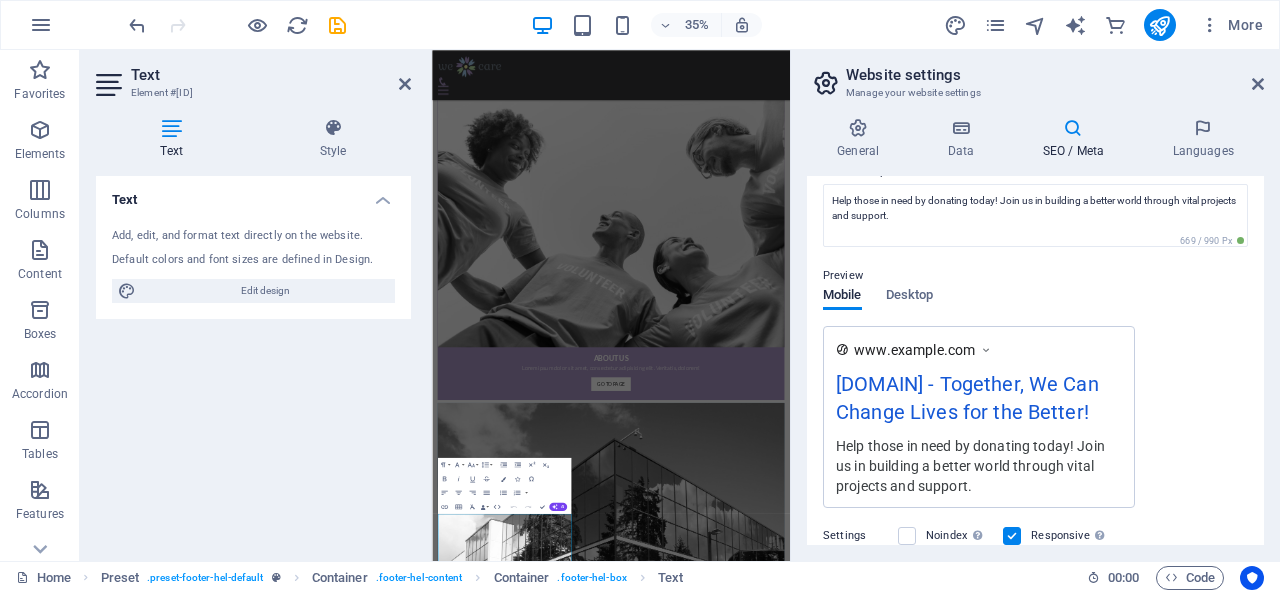 scroll, scrollTop: 100, scrollLeft: 0, axis: vertical 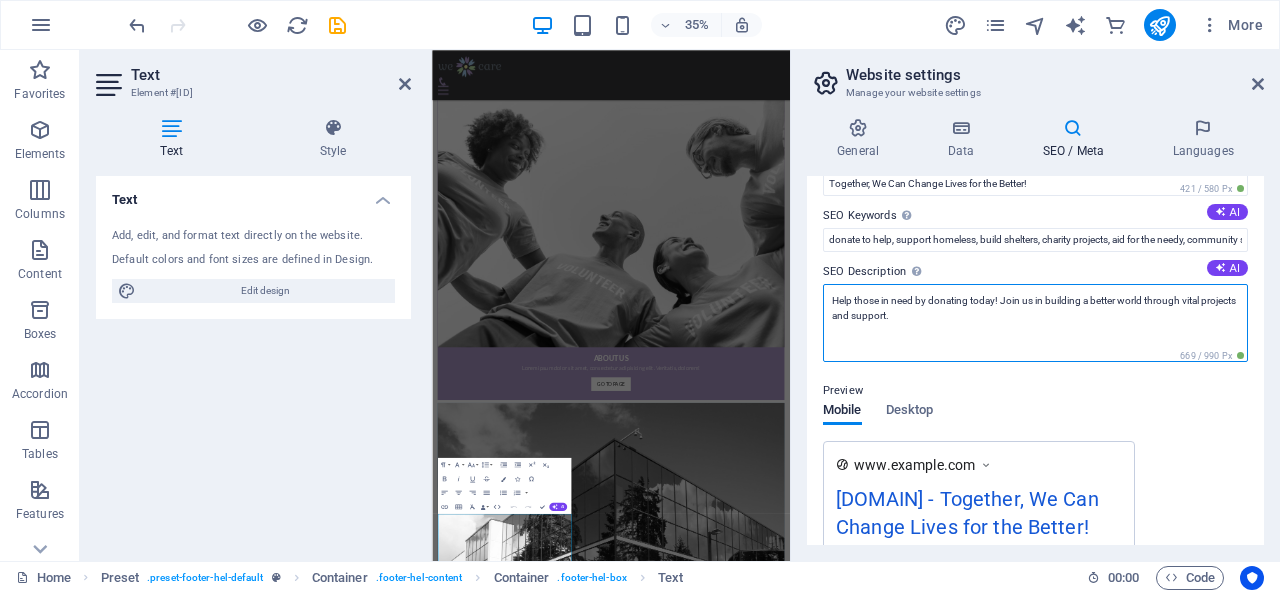 drag, startPoint x: 906, startPoint y: 307, endPoint x: 820, endPoint y: 285, distance: 88.76936 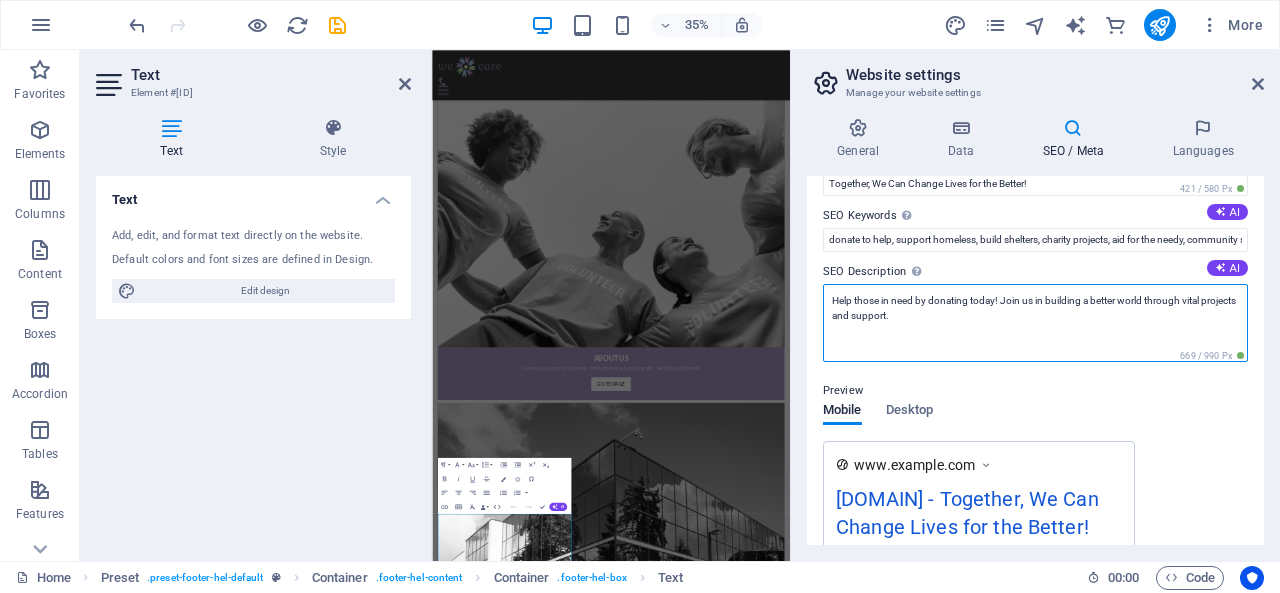 click on "SEO Title The title of your website - make it something that stands out in search engine results. AI [DOMAIN] 111 / 580 Px Slogan The slogan of your website. AI Together, We Can Change Lives for the Better! 421 / 580 Px SEO Keywords Comma-separated list of keywords representing your website. AI donate to help, support homeless, build shelters, charity projects, aid for the needy, community support SEO Description Describe the contents of your website - this is crucial for search engines and SEO! AI Help those in need by donating today! Join us in building a better world through vital projects and support. 669 / 990 Px Preview Mobile Desktop www.example.com [DOMAIN] - Together, We Can Change Lives for the Better! Help those in need by donating today! Join us in building a better world through vital projects and support. Settings Noindex Instruct search engines to exclude this website from search results. Responsive Determine whether the website should be responsive based on screen resolution. Meta tags" at bounding box center (1035, 360) 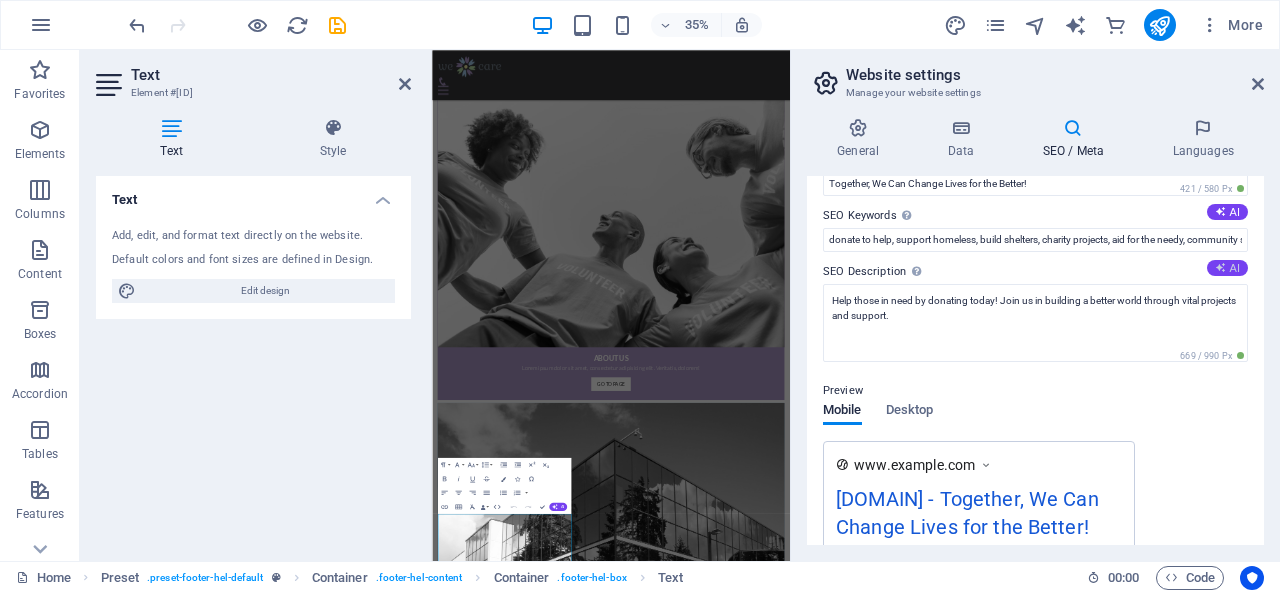 click on "AI" at bounding box center [1227, 268] 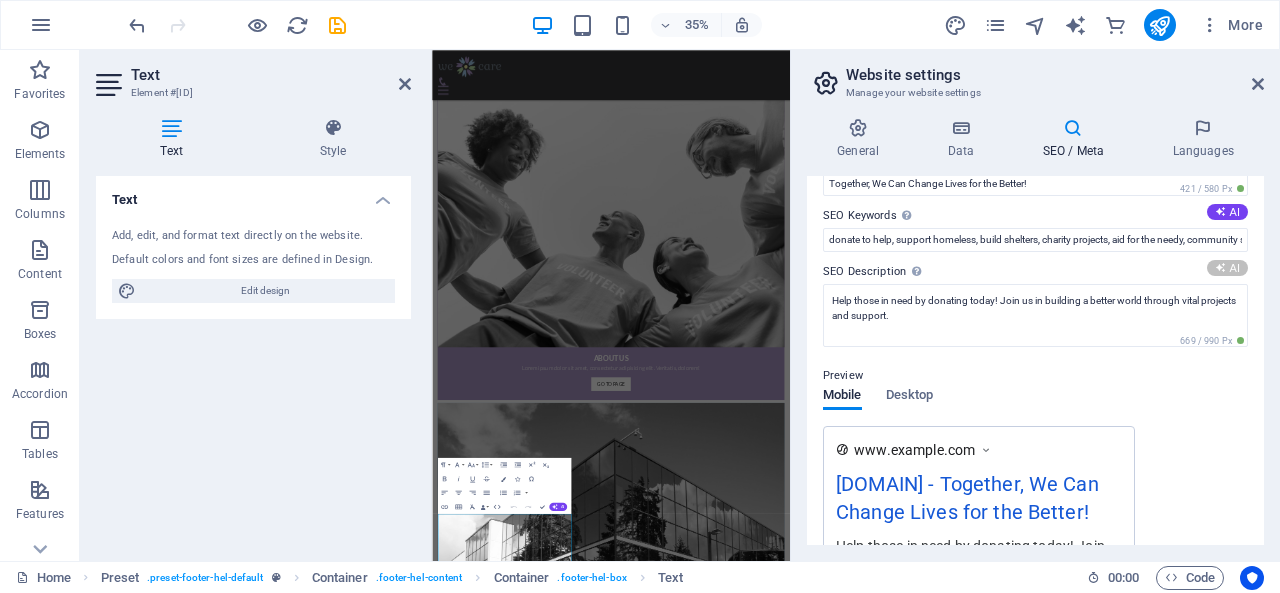 scroll, scrollTop: 200, scrollLeft: 0, axis: vertical 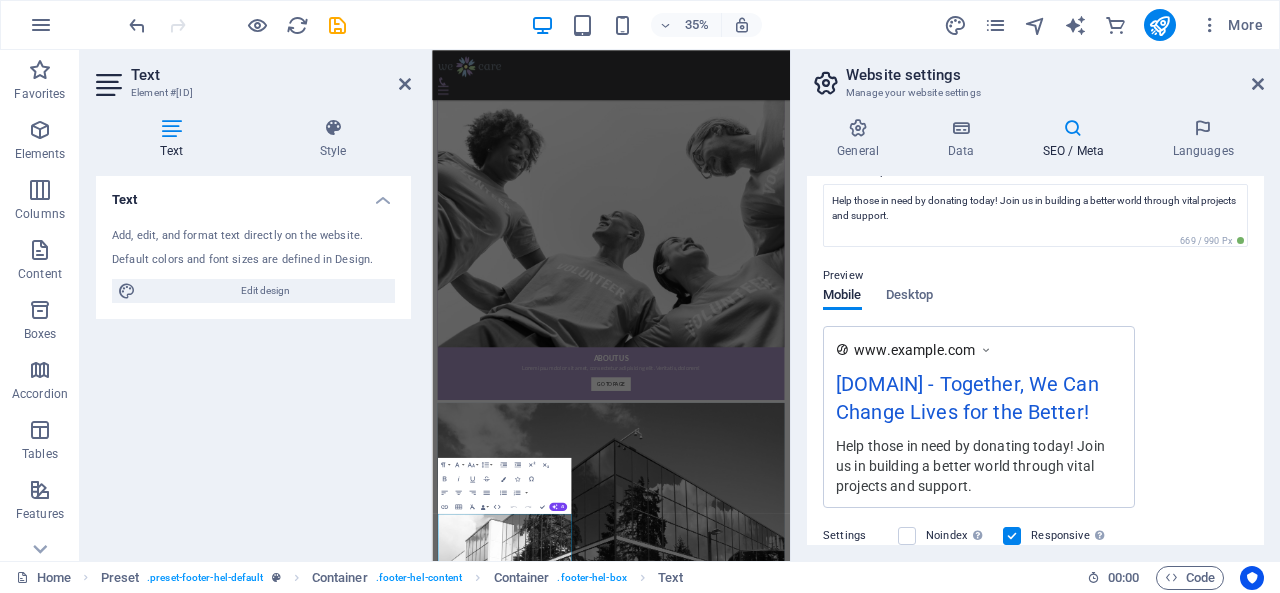 type on "Join us to support those in need—donate today and help build a better world together! Every contribution counts." 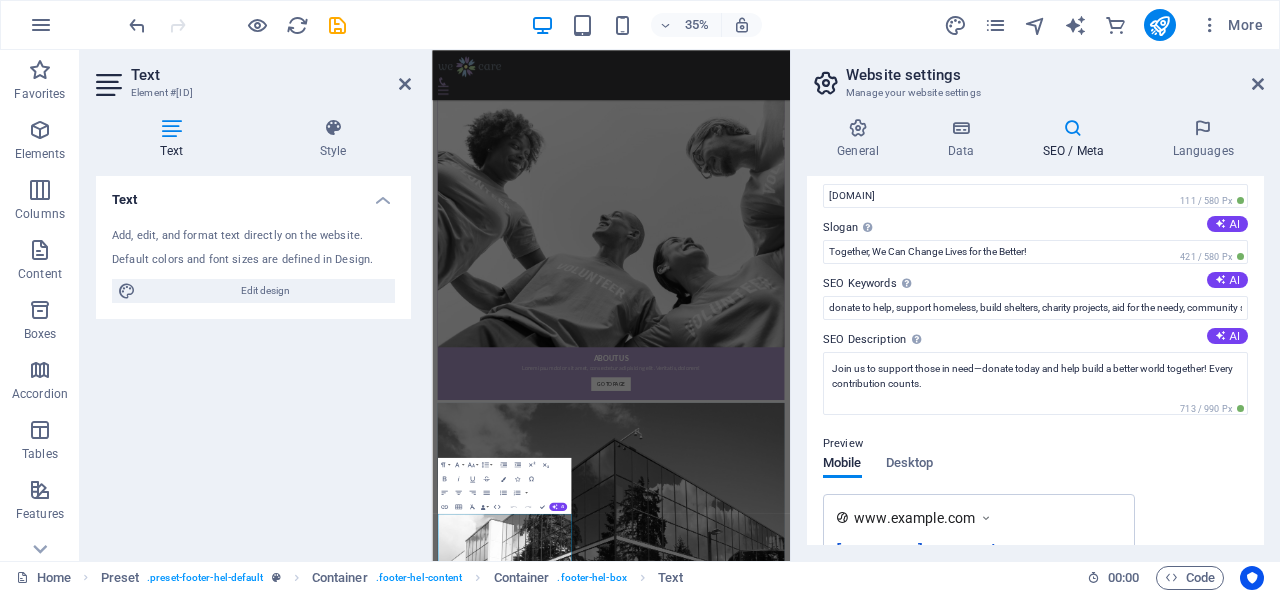 scroll, scrollTop: 0, scrollLeft: 0, axis: both 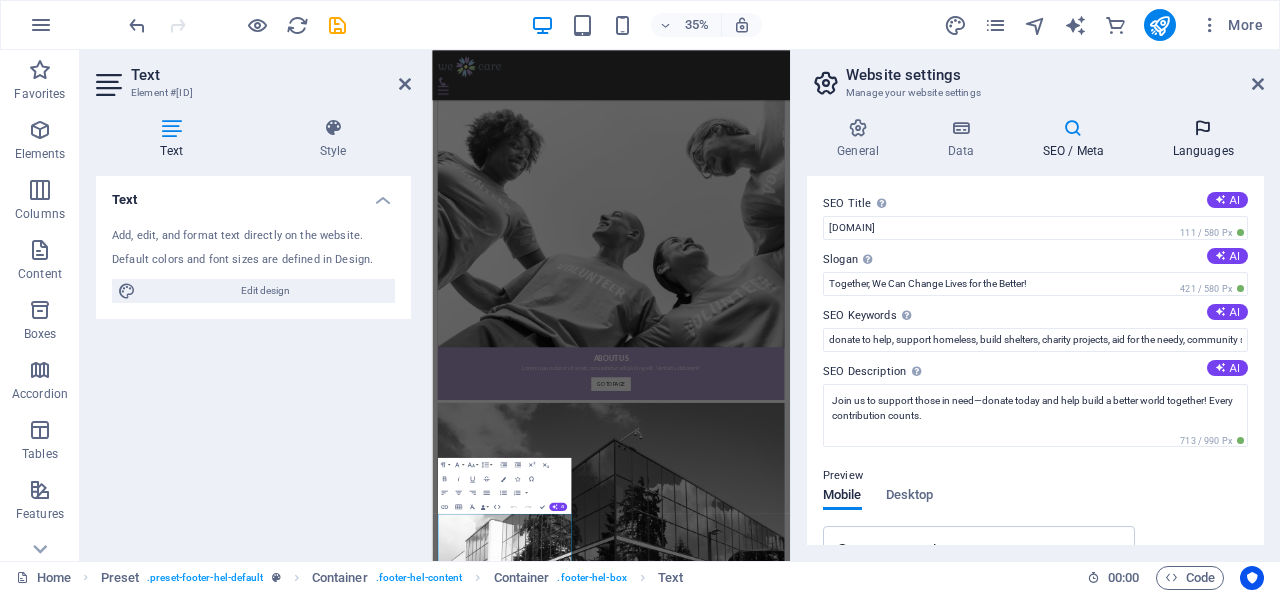 click at bounding box center (1203, 128) 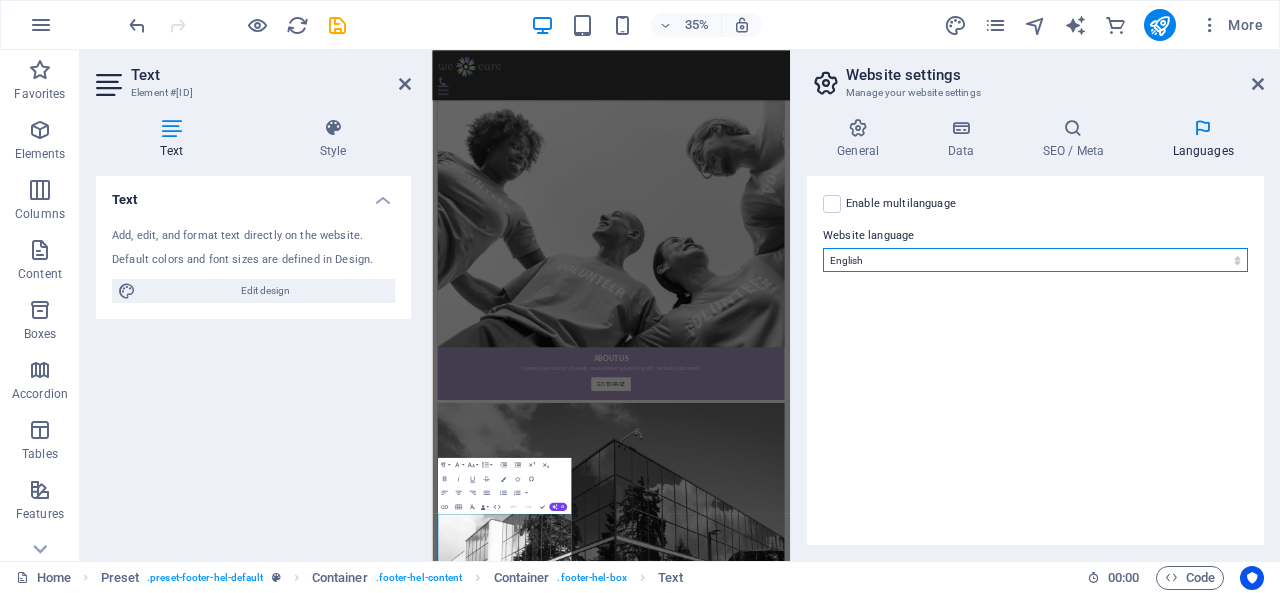 click on "Abkhazian Afar Afrikaans Akan Albanian Amharic Arabic Aragonese Armenian Assamese Avaric Avestan Aymara Azerbaijani Bambara Bashkir Basque Belarusian Bengali Bihari languages Bislama Bokmål Bosnian Breton Bulgarian Burmese Catalan Central Khmer Chamorro Chechen Chinese Church Slavic Chuvash Cornish Corsican Cree Croatian Czech Danish Dutch Dzongkha English Esperanto Estonian Ewe Faroese Farsi (Persian) Fijian Finnish French Fulah Gaelic Galician Ganda Georgian German Greek Greenlandic Guaraní Gujarati Haitian Creole Hausa Hebrew Herero Hindi Hiri Motu Hungarian Icelandic Ido Igbo Indonesian Interlingua Interlingue Inuktitut Inupiaq Irish Italian Japanese Javanese Kannada Kanuri Kashmiri Kazakh Kikuyu Kinyarwanda Komi Kongo Korean Kurdish Kwanyama Kyrgyz Lao Latin Latvian Limburgish Lingala Lithuanian Luba-Katanga Luxembourgish Macedonian Malagasy Malay Malayalam Maldivian Maltese Manx Maori Marathi Marshallese Mongolian Nauru Navajo Ndonga Nepali North Ndebele Northern Sami Norwegian Norwegian Nynorsk Nuosu" at bounding box center (1035, 260) 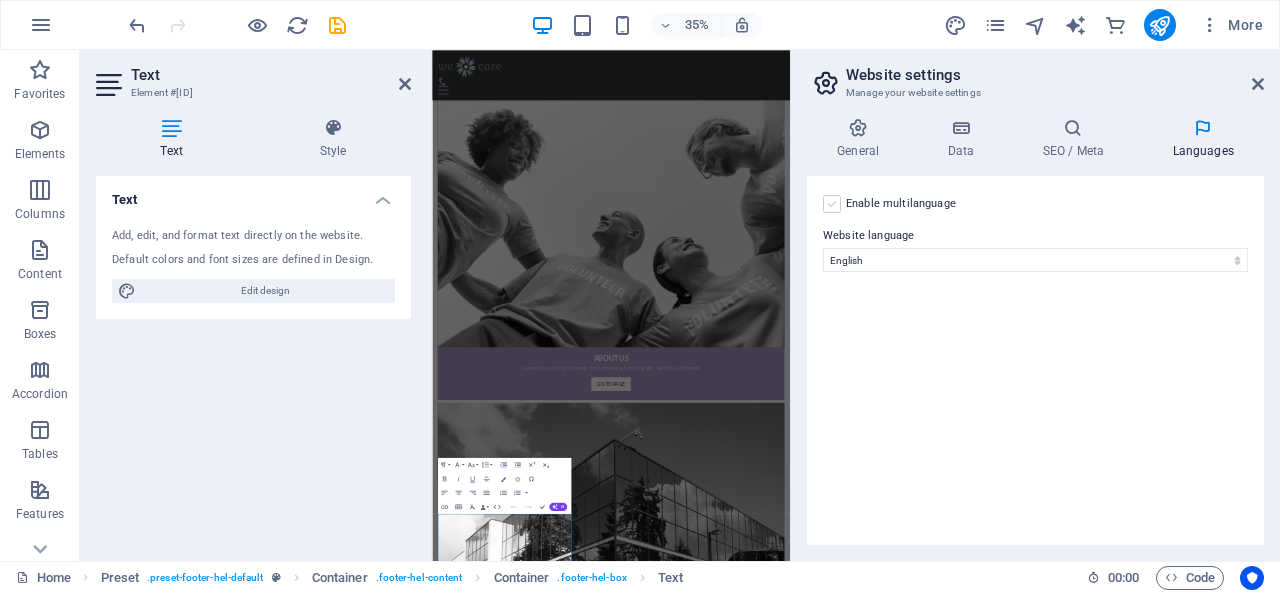 click at bounding box center (832, 204) 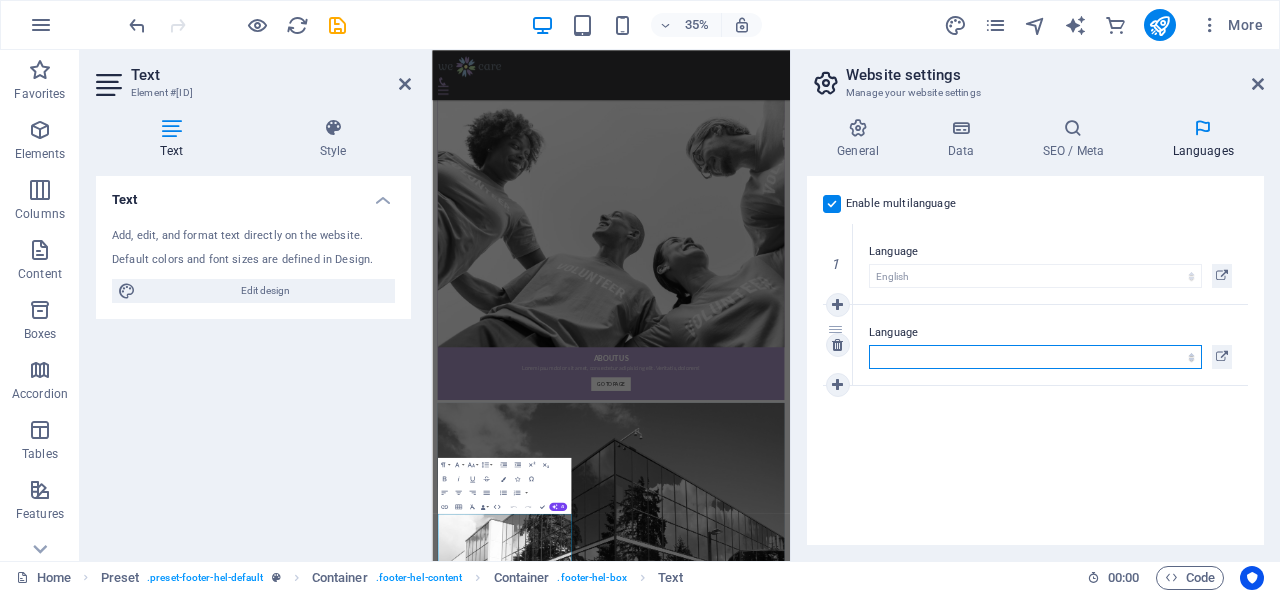click on "Abkhazian Afar Afrikaans Akan Albanian Amharic Arabic Aragonese Armenian Assamese Avaric Avestan Aymara Azerbaijani Bambara Bashkir Basque Belarusian Bengali Bihari languages Bislama Bokmål Bosnian Breton Bulgarian Burmese Catalan Central Khmer Chamorro Chechen Chinese Church Slavic Chuvash Cornish Corsican Cree Croatian Czech Danish Dutch Dzongkha English Esperanto Estonian Ewe Faroese Farsi (Persian) Fijian Finnish French Fulah Gaelic Galician Ganda Georgian German Greek Greenlandic Guaraní Gujarati Haitian Creole Hausa Hebrew Herero Hindi Hiri Motu Hungarian Icelandic Ido Igbo Indonesian Interlingua Interlingue Inuktitut Inupiaq Irish Italian Japanese Javanese Kannada Kanuri Kashmiri Kazakh Kikuyu Kinyarwanda Komi Kongo Korean Kurdish Kwanyama Kyrgyz Lao Latin Latvian Limburgish Lingala Lithuanian Luba-Katanga Luxembourgish Macedonian Malagasy Malay Malayalam Maldivian Maltese Manx Maori Marathi Marshallese Mongolian Nauru Navajo Ndonga Nepali North Ndebele Northern Sami Norwegian Norwegian Nynorsk Nuosu" at bounding box center (1035, 357) 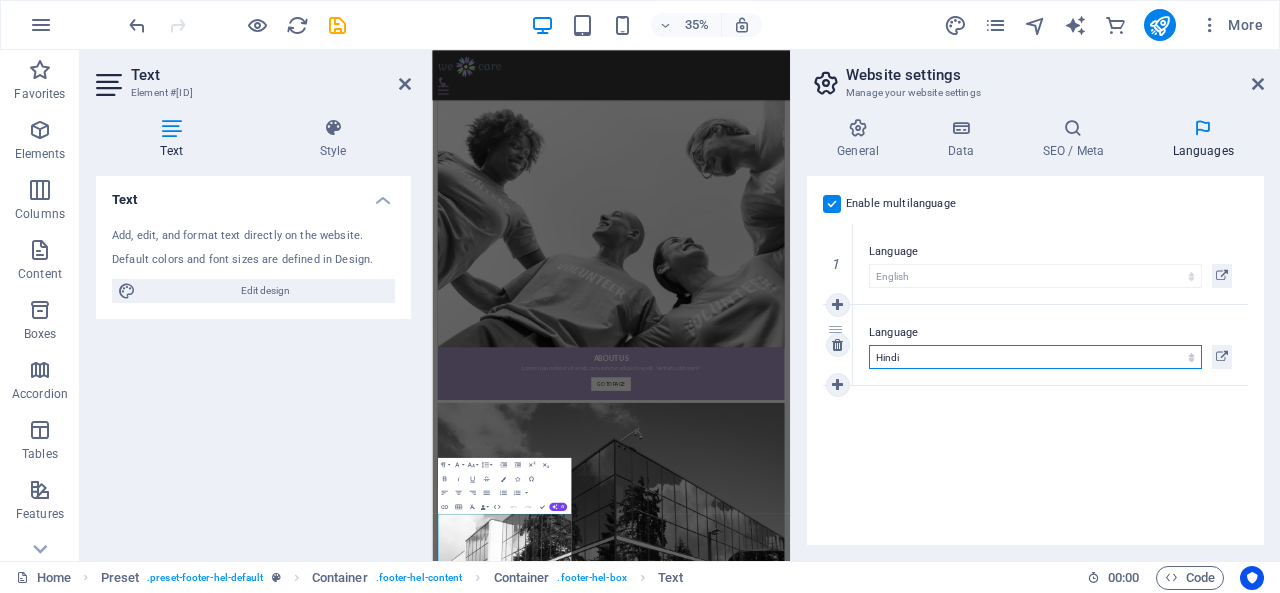 click on "Abkhazian Afar Afrikaans Akan Albanian Amharic Arabic Aragonese Armenian Assamese Avaric Avestan Aymara Azerbaijani Bambara Bashkir Basque Belarusian Bengali Bihari languages Bislama Bokmål Bosnian Breton Bulgarian Burmese Catalan Central Khmer Chamorro Chechen Chinese Church Slavic Chuvash Cornish Corsican Cree Croatian Czech Danish Dutch Dzongkha English Esperanto Estonian Ewe Faroese Farsi (Persian) Fijian Finnish French Fulah Gaelic Galician Ganda Georgian German Greek Greenlandic Guaraní Gujarati Haitian Creole Hausa Hebrew Herero Hindi Hiri Motu Hungarian Icelandic Ido Igbo Indonesian Interlingua Interlingue Inuktitut Inupiaq Irish Italian Japanese Javanese Kannada Kanuri Kashmiri Kazakh Kikuyu Kinyarwanda Komi Kongo Korean Kurdish Kwanyama Kyrgyz Lao Latin Latvian Limburgish Lingala Lithuanian Luba-Katanga Luxembourgish Macedonian Malagasy Malay Malayalam Maldivian Maltese Manx Maori Marathi Marshallese Mongolian Nauru Navajo Ndonga Nepali North Ndebele Northern Sami Norwegian Norwegian Nynorsk Nuosu" at bounding box center (1035, 357) 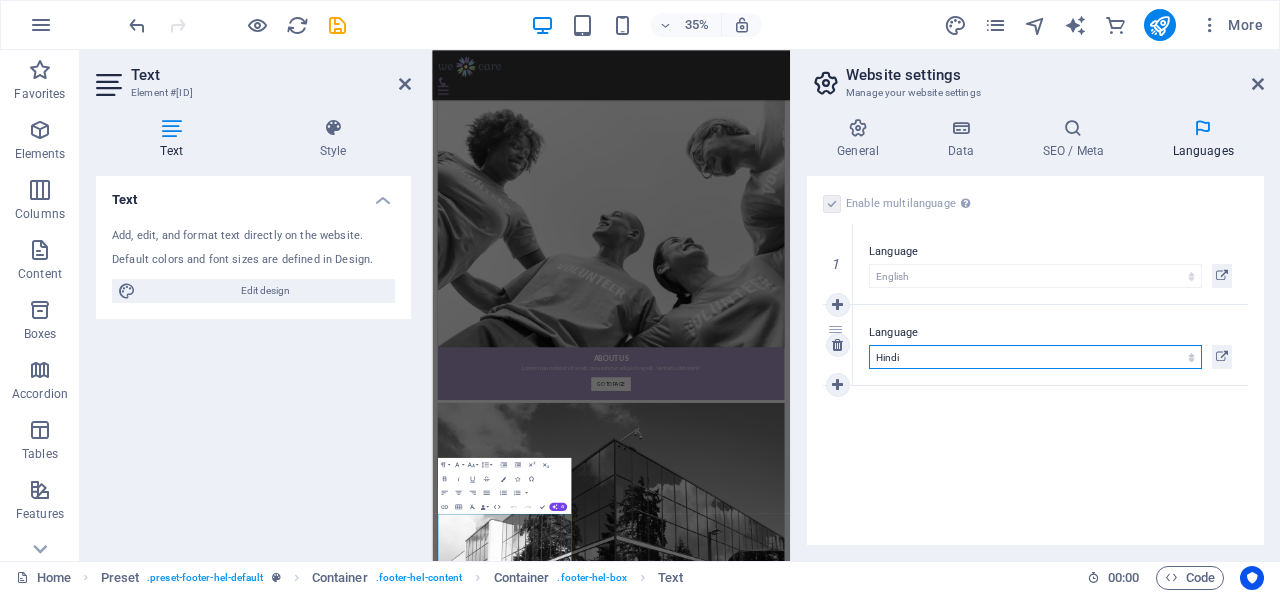 click on "Abkhazian Afar Afrikaans Akan Albanian Amharic Arabic Aragonese Armenian Assamese Avaric Avestan Aymara Azerbaijani Bambara Bashkir Basque Belarusian Bengali Bihari languages Bislama Bokmål Bosnian Breton Bulgarian Burmese Catalan Central Khmer Chamorro Chechen Chinese Church Slavic Chuvash Cornish Corsican Cree Croatian Czech Danish Dutch Dzongkha English Esperanto Estonian Ewe Faroese Farsi (Persian) Fijian Finnish French Fulah Gaelic Galician Ganda Georgian German Greek Greenlandic Guaraní Gujarati Haitian Creole Hausa Hebrew Herero Hindi Hiri Motu Hungarian Icelandic Ido Igbo Indonesian Interlingua Interlingue Inuktitut Inupiaq Irish Italian Japanese Javanese Kannada Kanuri Kashmiri Kazakh Kikuyu Kinyarwanda Komi Kongo Korean Kurdish Kwanyama Kyrgyz Lao Latin Latvian Limburgish Lingala Lithuanian Luba-Katanga Luxembourgish Macedonian Malagasy Malay Malayalam Maldivian Maltese Manx Maori Marathi Marshallese Mongolian Nauru Navajo Ndonga Nepali North Ndebele Northern Sami Norwegian Norwegian Nynorsk Nuosu" at bounding box center [1035, 357] 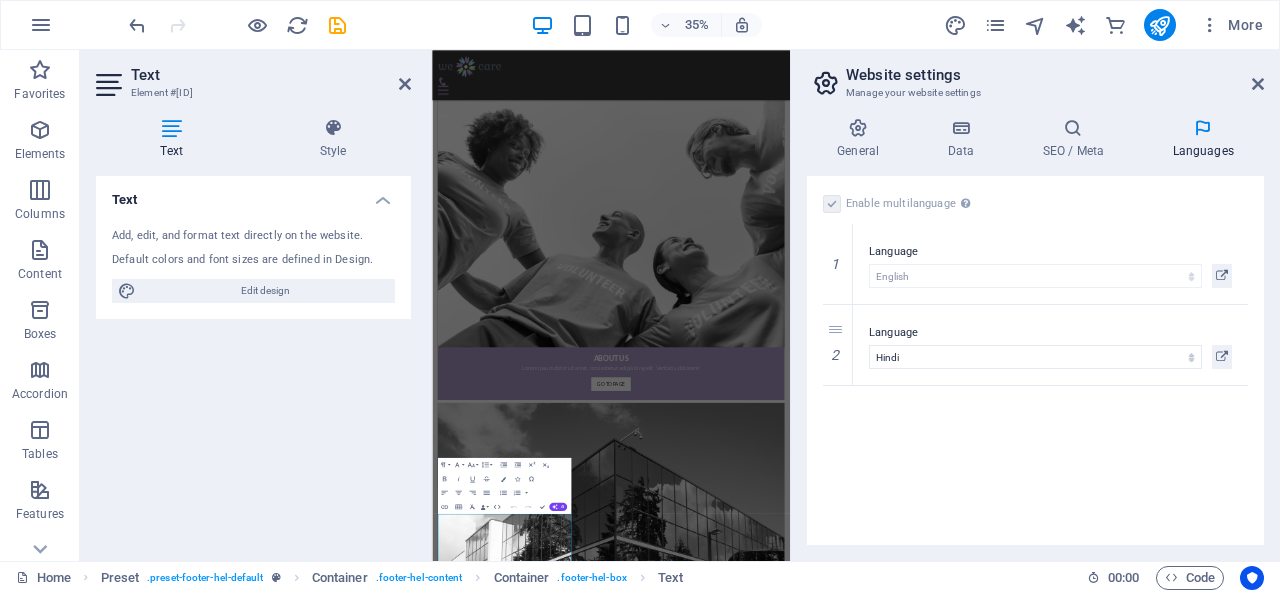 click on "Enable multilanguage To disable multilanguage delete all languages until only one language remains. Website language Abkhazian Afar Afrikaans Akan Albanian Amharic Arabic Aragonese Armenian Assamese Avaric Avestan Aymara Azerbaijani Bambara Bashkir Basque Belarusian Bengali Bihari languages Bislama Bokmål Bosnian Breton Bulgarian Burmese Catalan Central Khmer Chamorro Chechen Chinese Church Slavic Chuvash Cornish Corsican Cree Croatian Czech Danish Dutch Dzongkha English Esperanto Estonian Ewe Faroese Farsi (Persian) Fijian Finnish French Fulah Gaelic Galician Ganda Georgian German Greek Greenlandic Guaraní Gujarati Haitian Creole Hausa Hebrew Herero Hindi Hiri Motu Hungarian Icelandic Ido Igbo Indonesian Interlingua Interlingue Inuktitut Inupiaq Irish Italian Japanese Javanese Kannada Kanuri Kashmiri Kazakh Kikuyu Kinyarwanda Komi Kongo Korean Kurdish Kwanyama Kyrgyz Lao Latin Latvian Limburgish Lingala Lithuanian Luba-Katanga Luxembourgish Macedonian Malagasy Malay Malayalam Maldivian Maltese Manx Maori 1" at bounding box center [1035, 360] 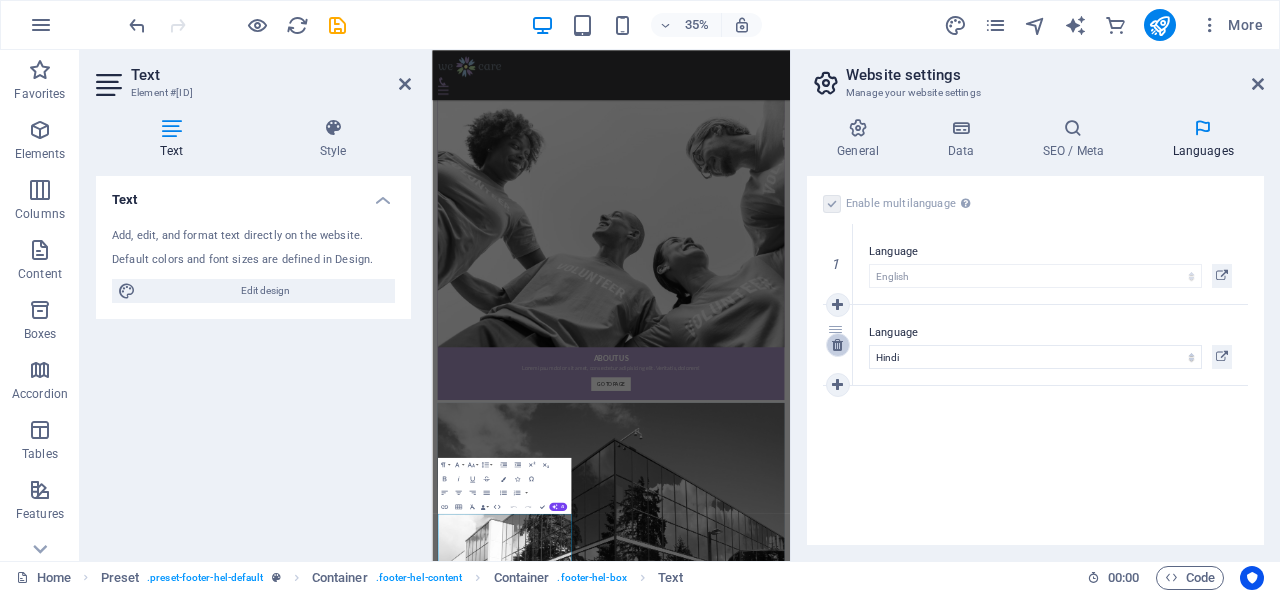 click at bounding box center [837, 345] 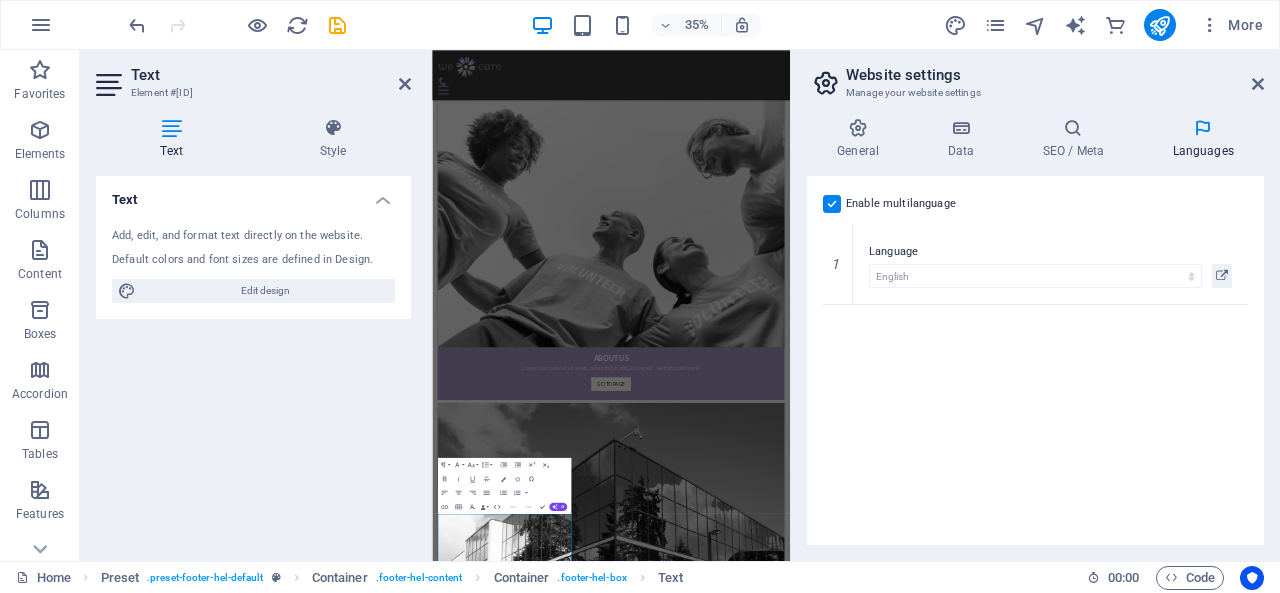 click at bounding box center (832, 204) 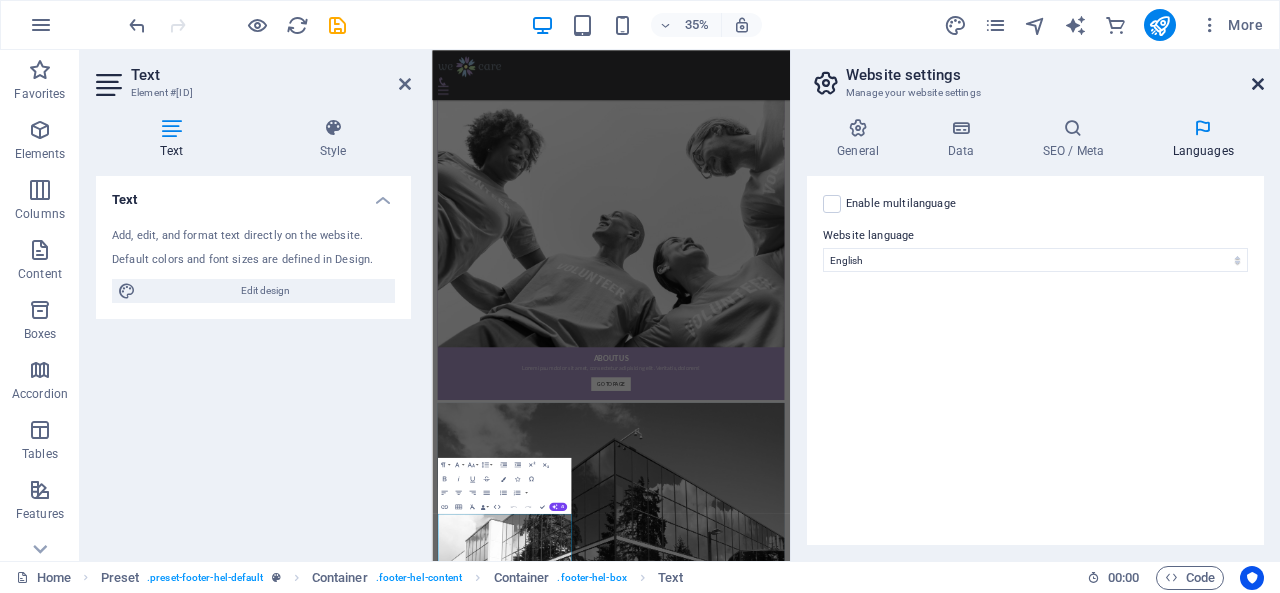 click at bounding box center [1258, 84] 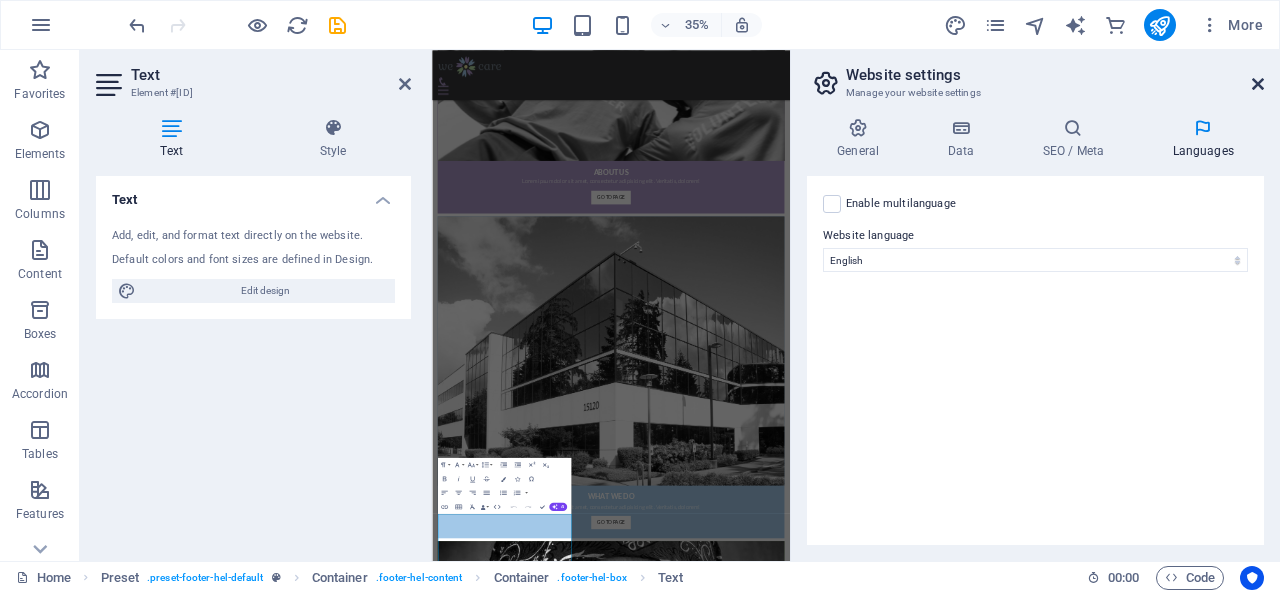 scroll, scrollTop: 2124, scrollLeft: 0, axis: vertical 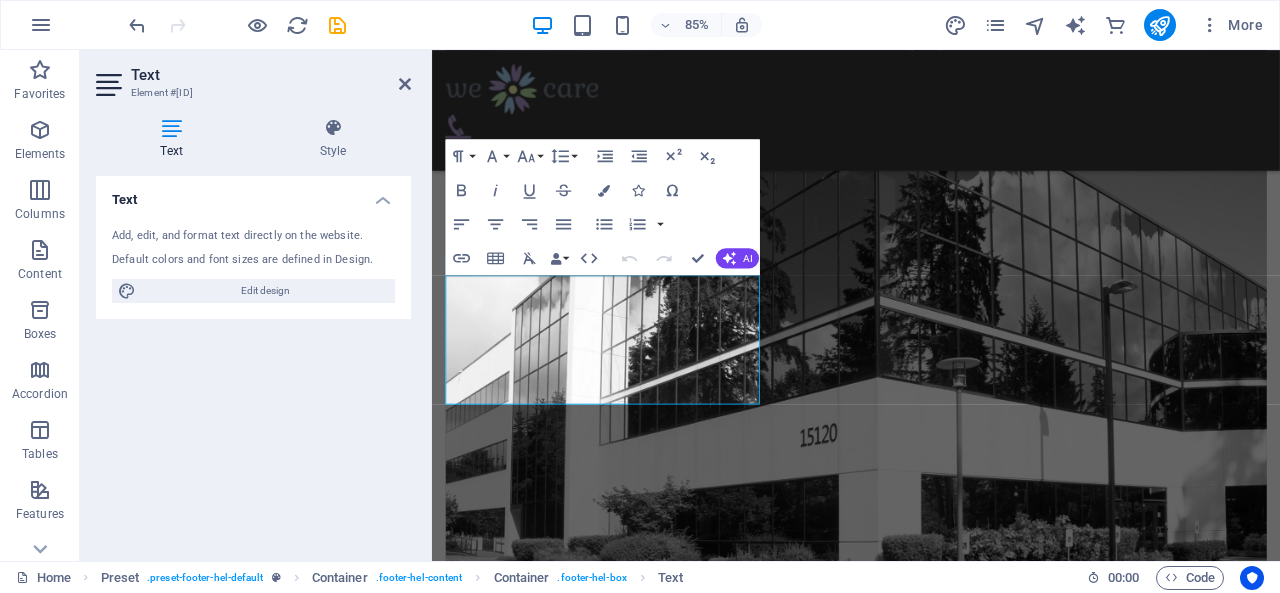 click on "Text Add, edit, and format text directly on the website. Default colors and font sizes are defined in Design. Edit design Alignment Left aligned Centered Right aligned" at bounding box center (253, 360) 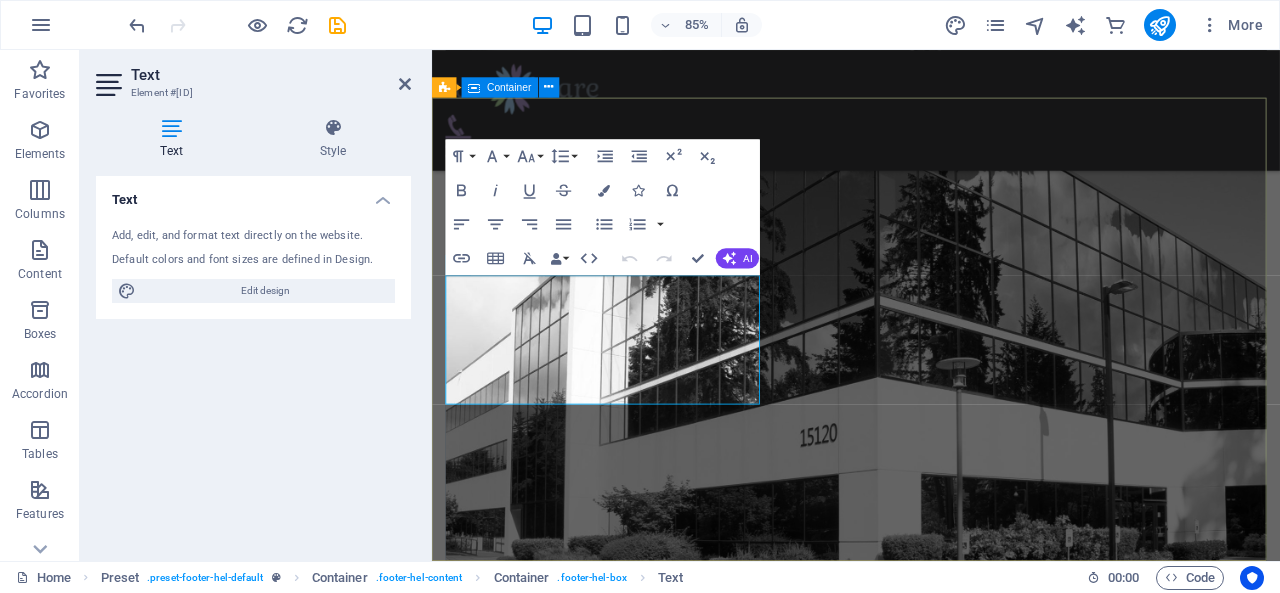 click on "Contact Feel free to contact us if you have any questions regarding our projects [DOMAIN] Street , INDIA [NUMBER] help@[DOMAIN] Legal Notice | Privacy I have read and understand the privacy policy. Unreadable? Load new Send" at bounding box center (931, 4495) 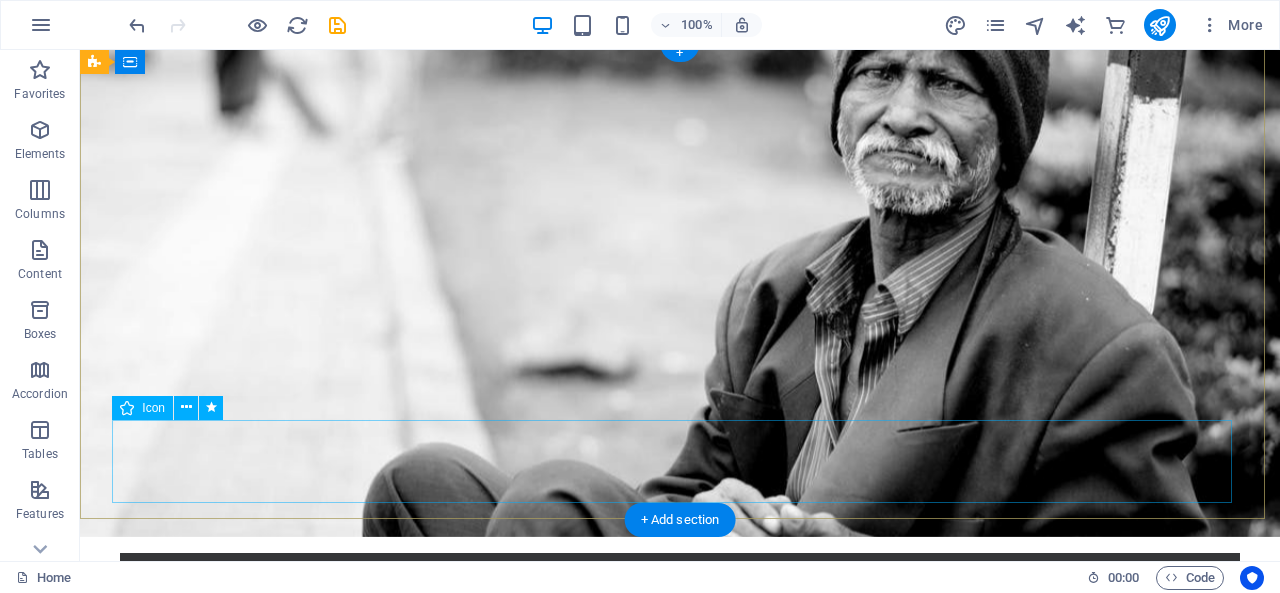 scroll, scrollTop: 0, scrollLeft: 0, axis: both 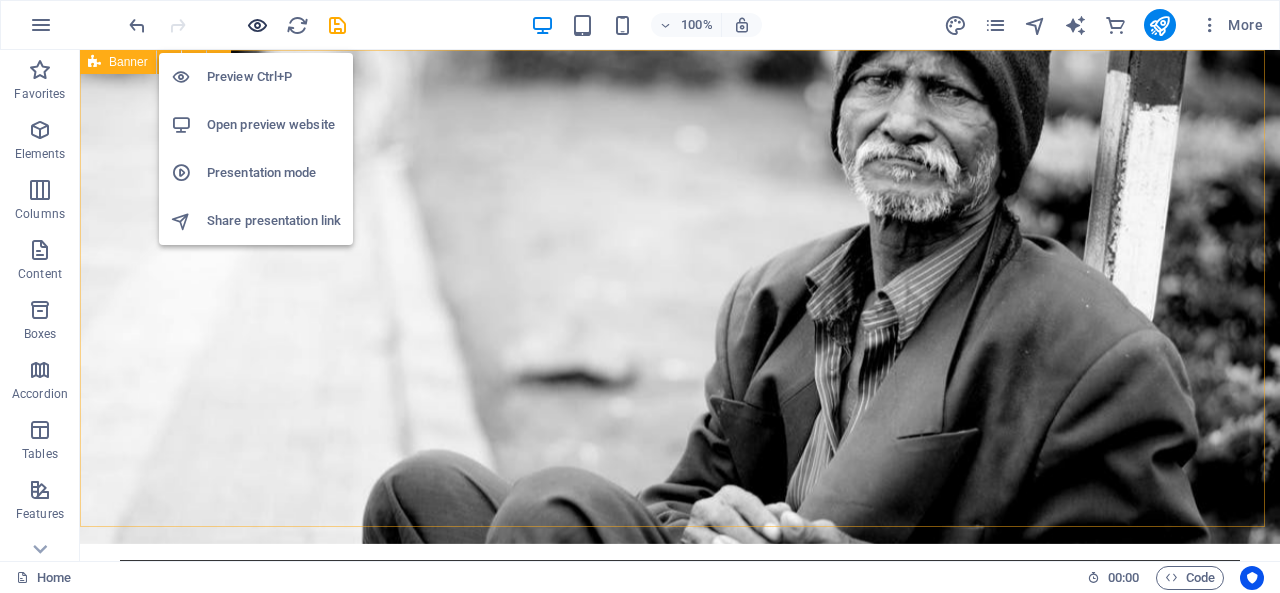 click at bounding box center (257, 25) 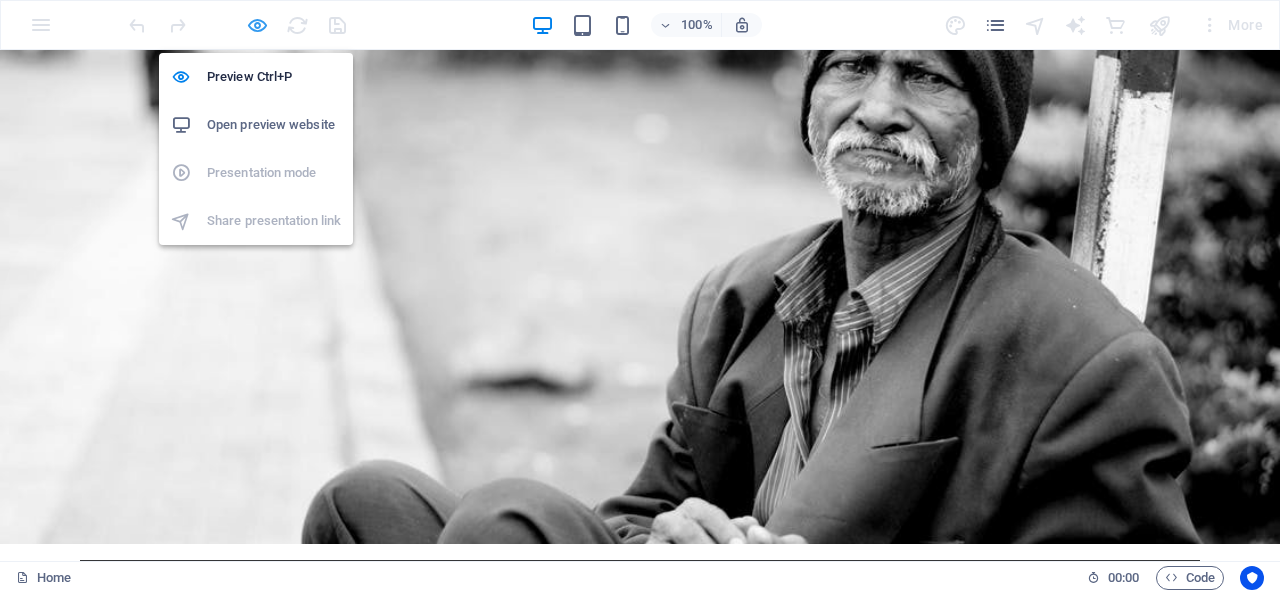 click at bounding box center (257, 25) 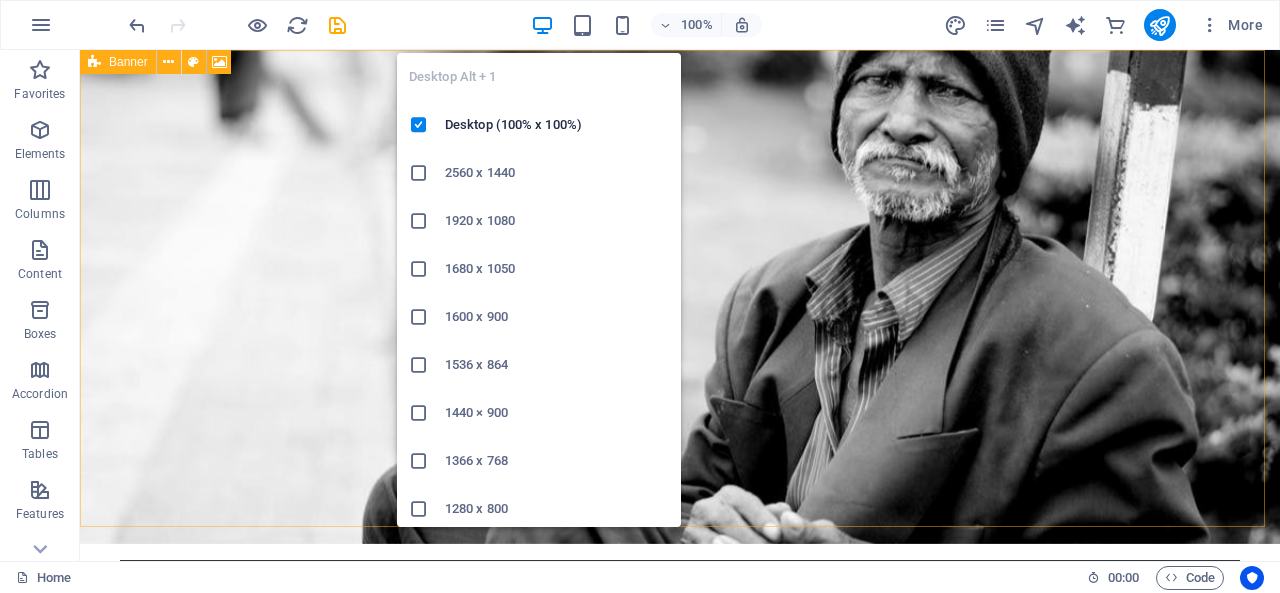 click at bounding box center [542, 25] 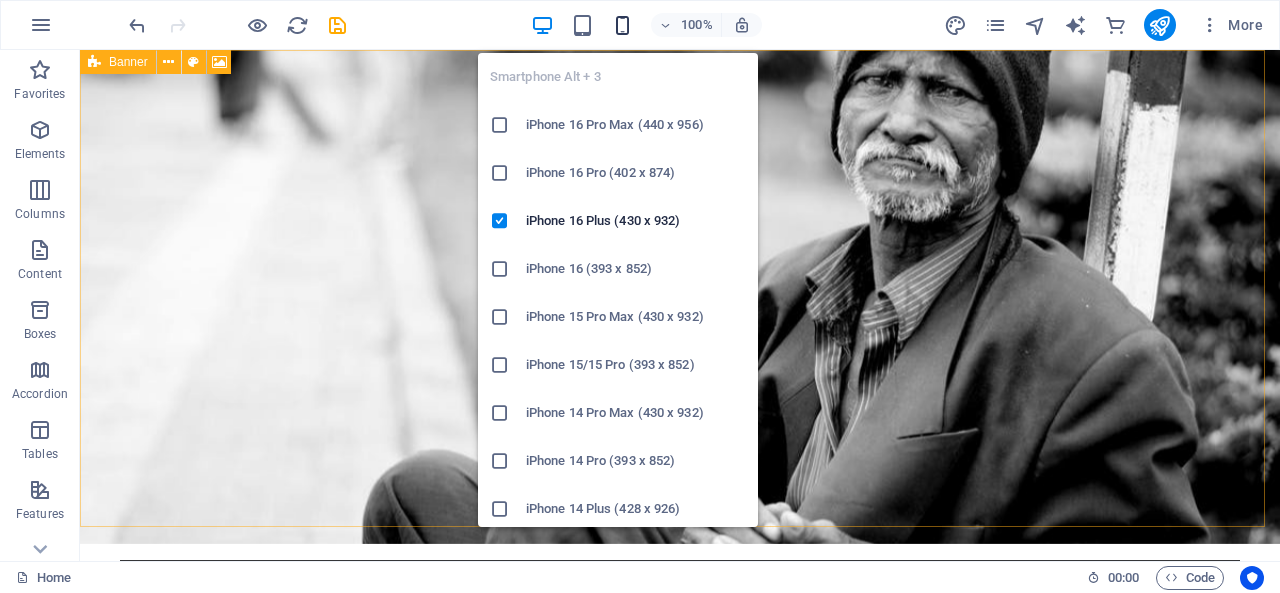 click at bounding box center (622, 25) 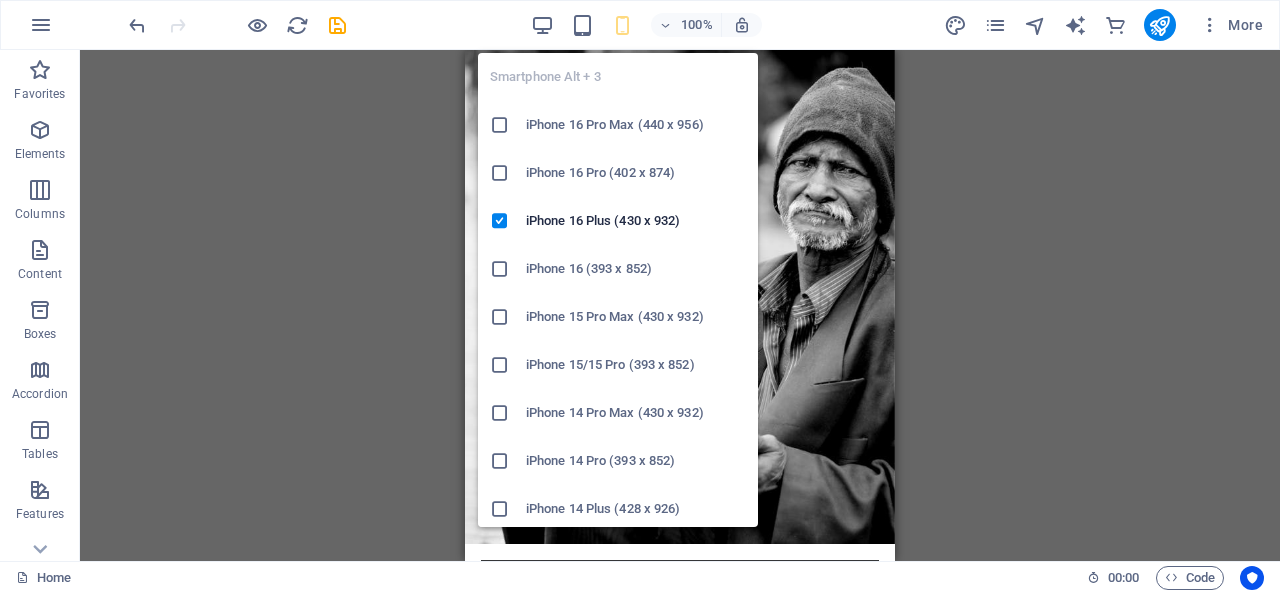 click on "iPhone 16 (393 x 852)" at bounding box center (636, 269) 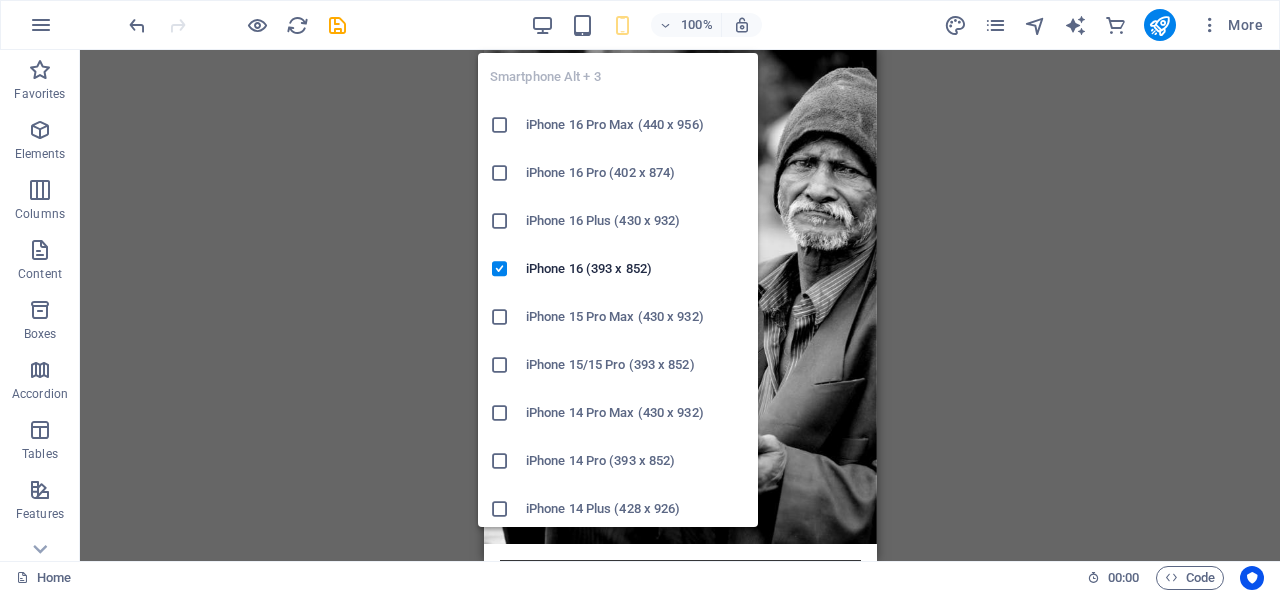 click at bounding box center (622, 25) 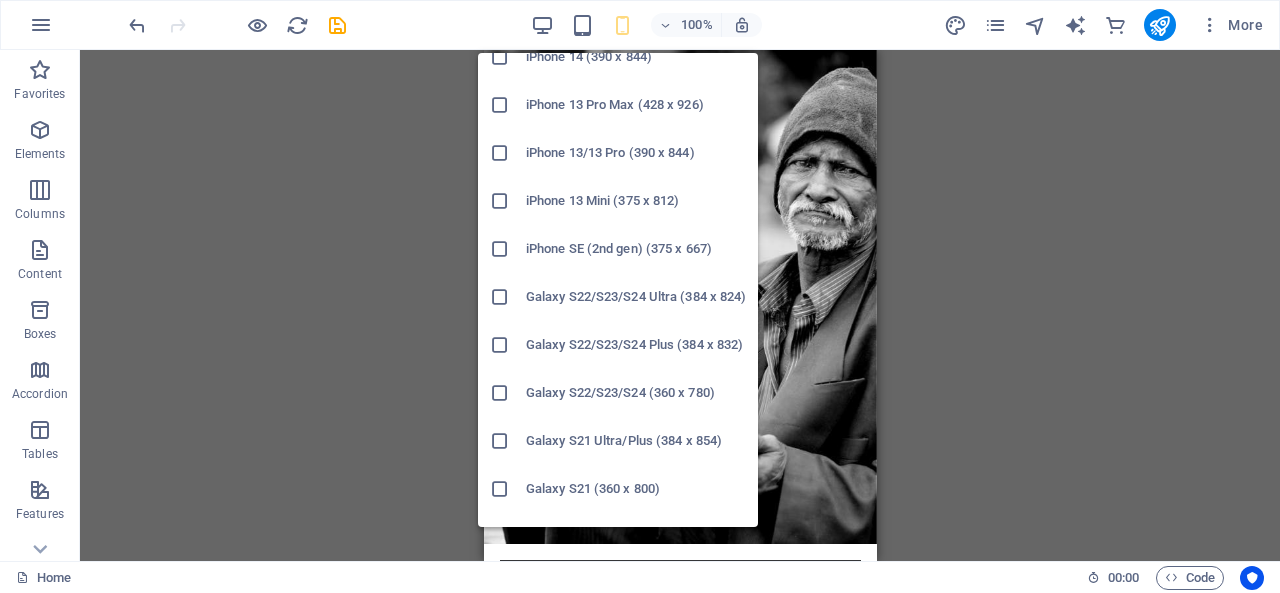 scroll, scrollTop: 600, scrollLeft: 0, axis: vertical 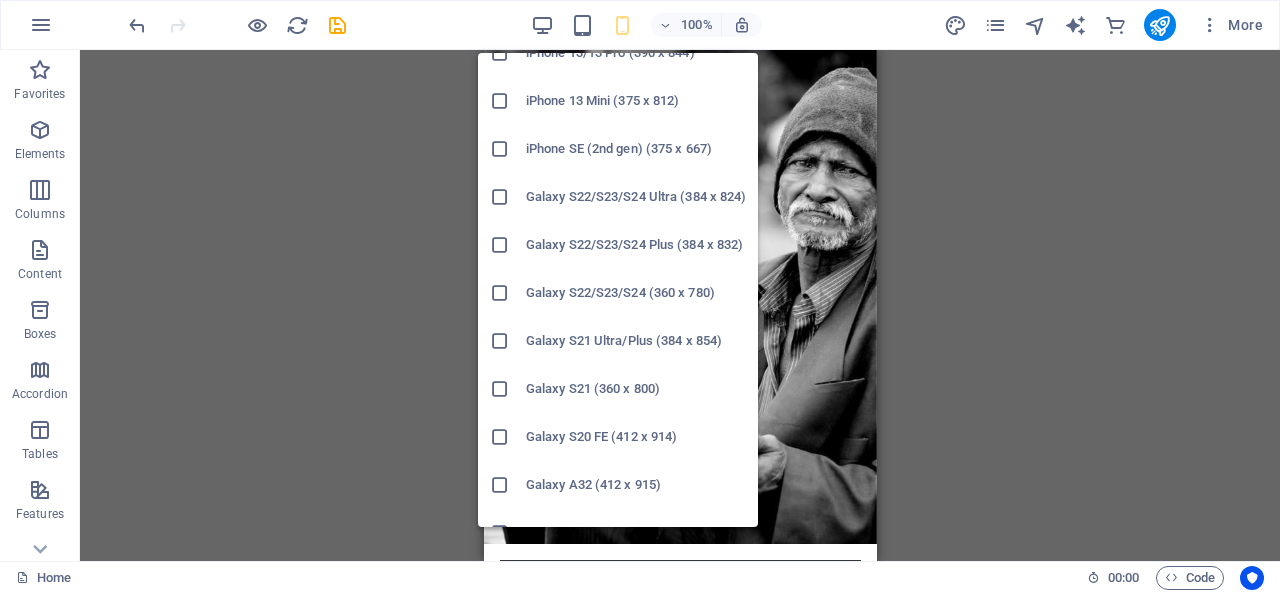 click at bounding box center (500, 197) 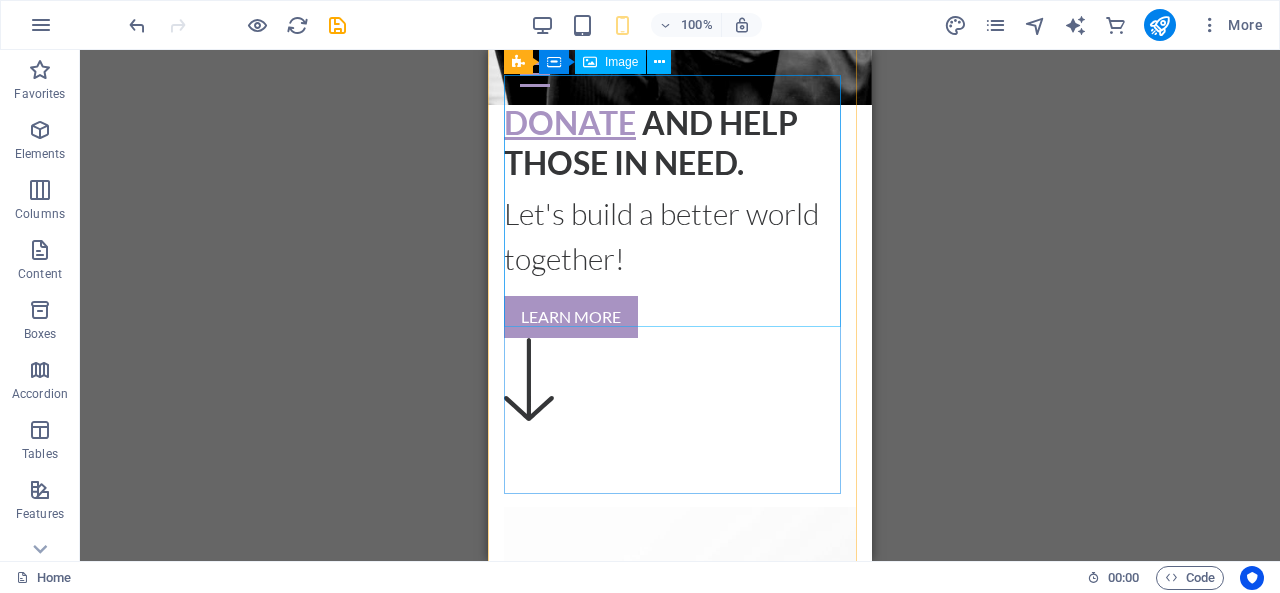 scroll, scrollTop: 300, scrollLeft: 0, axis: vertical 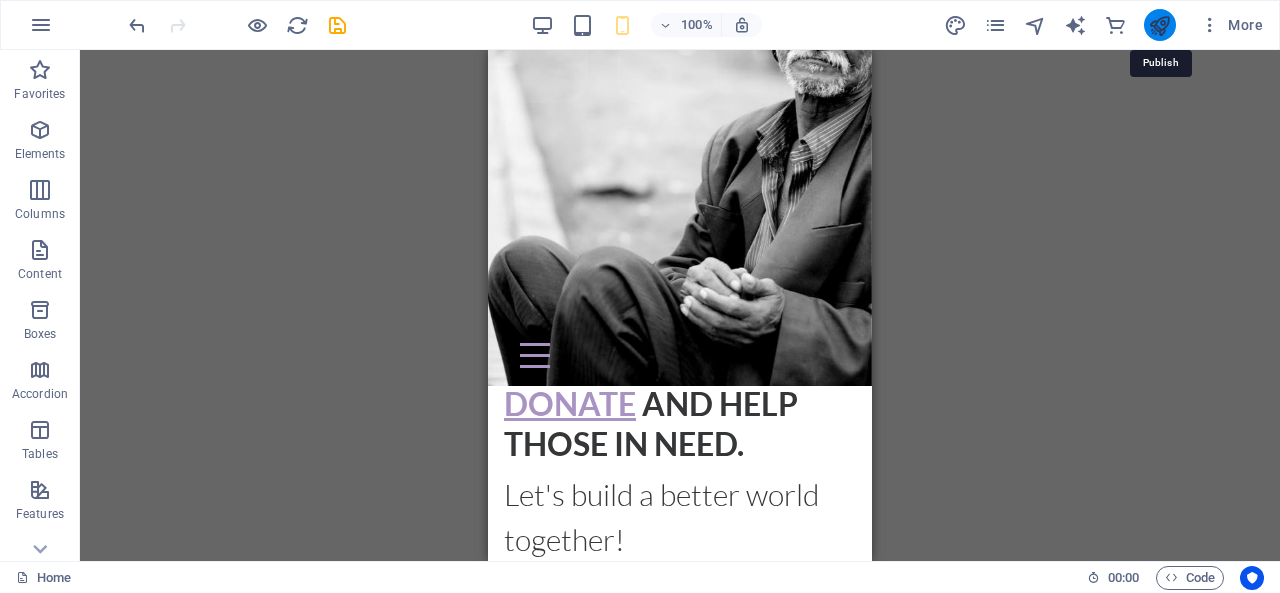 click at bounding box center [1159, 25] 